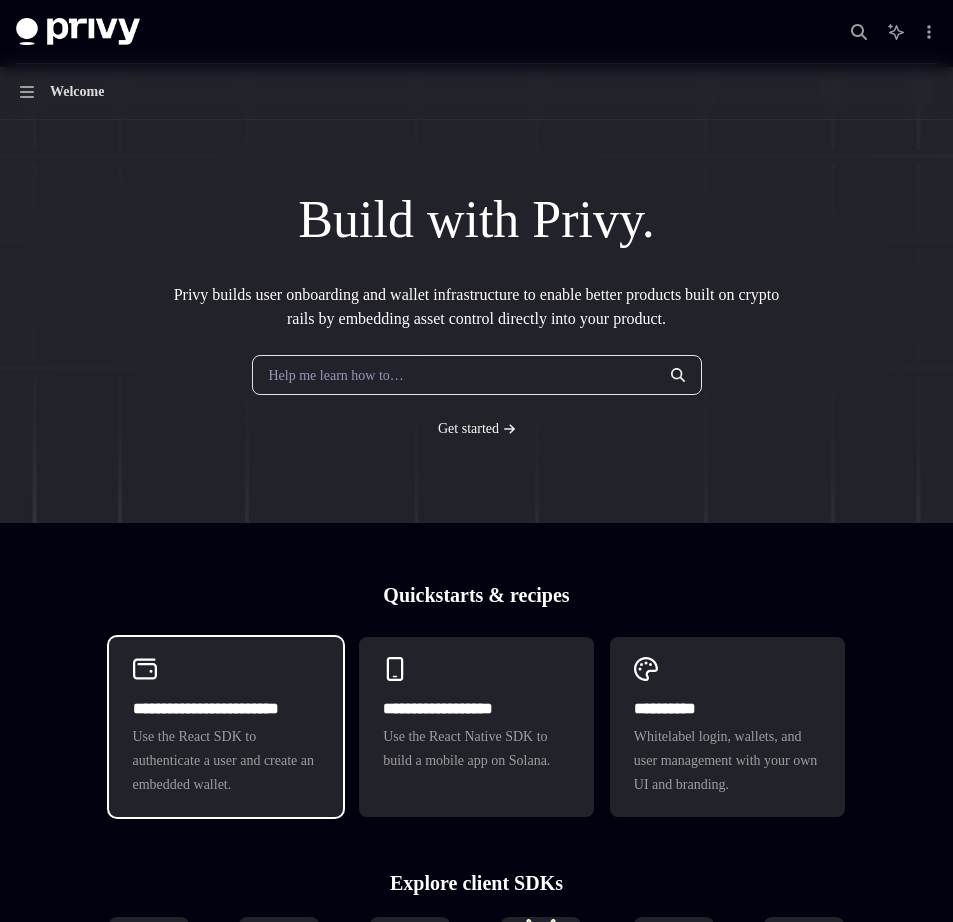 scroll, scrollTop: 0, scrollLeft: 0, axis: both 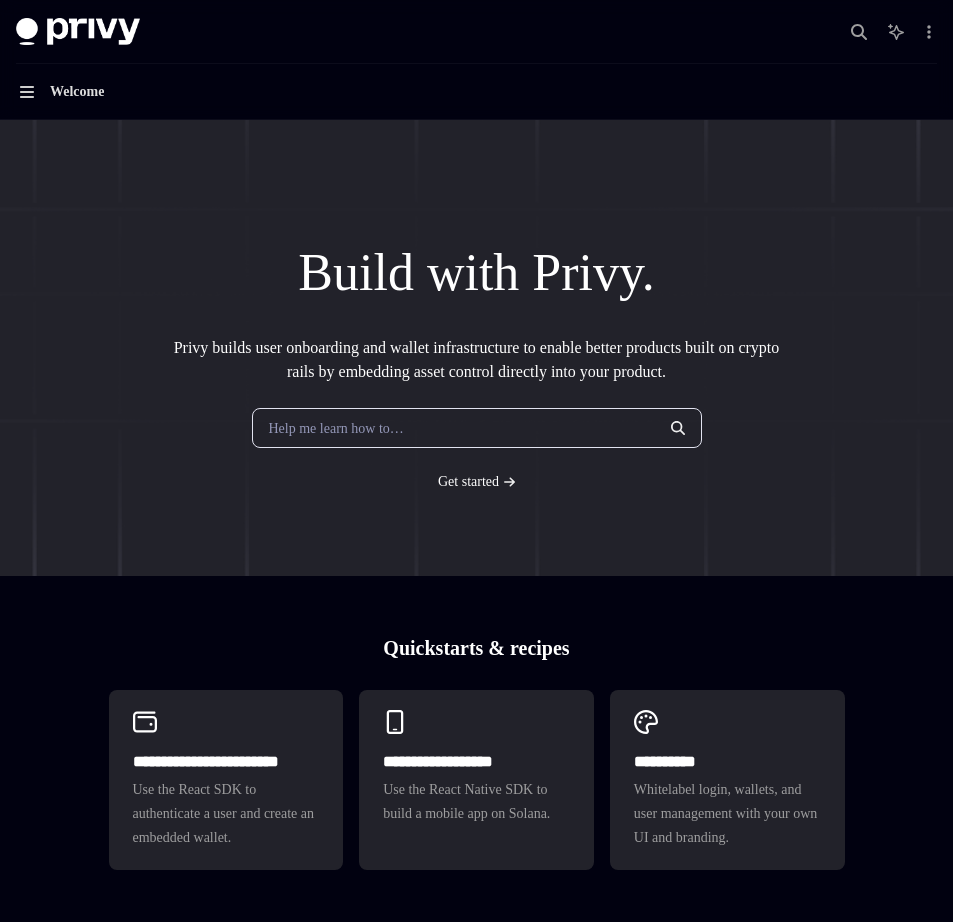 click 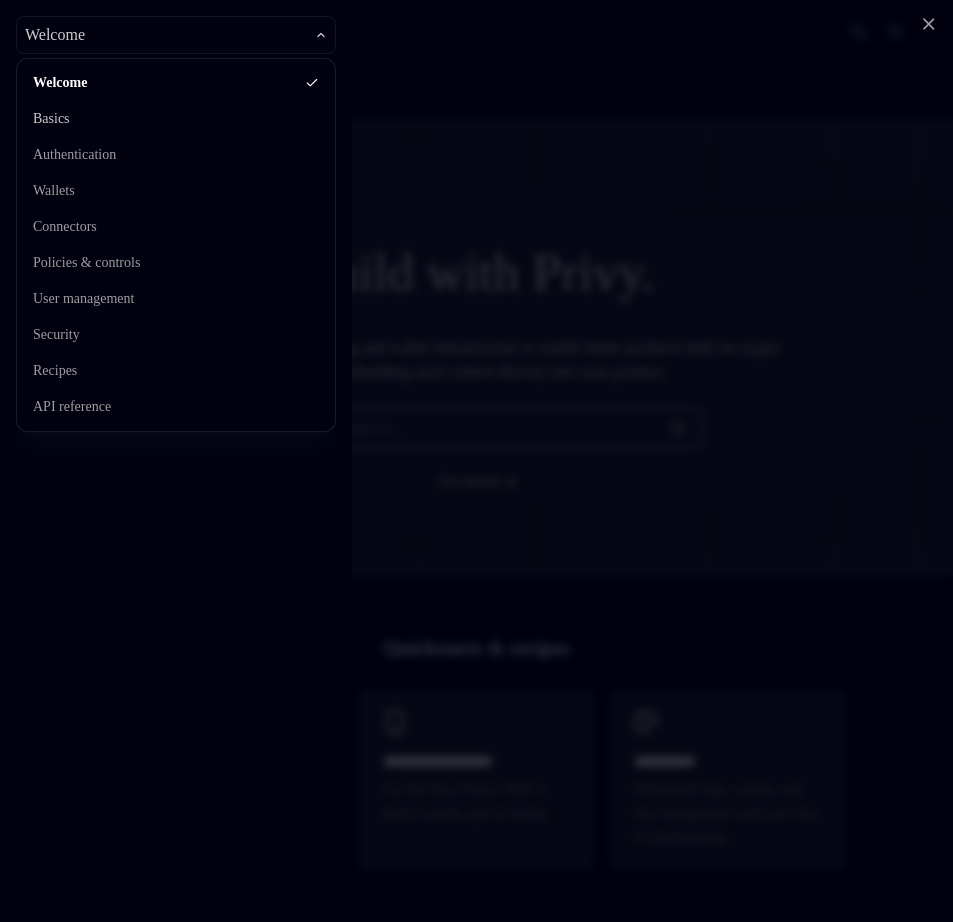 click on "Basics" at bounding box center [176, 119] 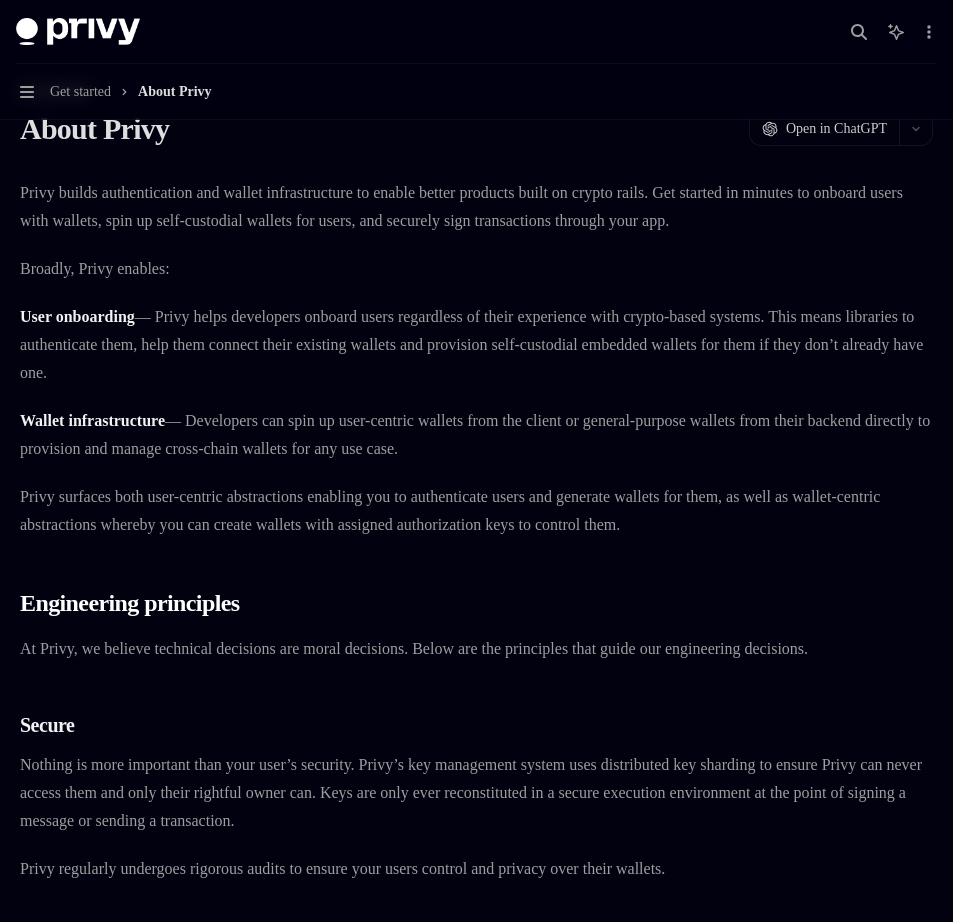 scroll, scrollTop: 0, scrollLeft: 0, axis: both 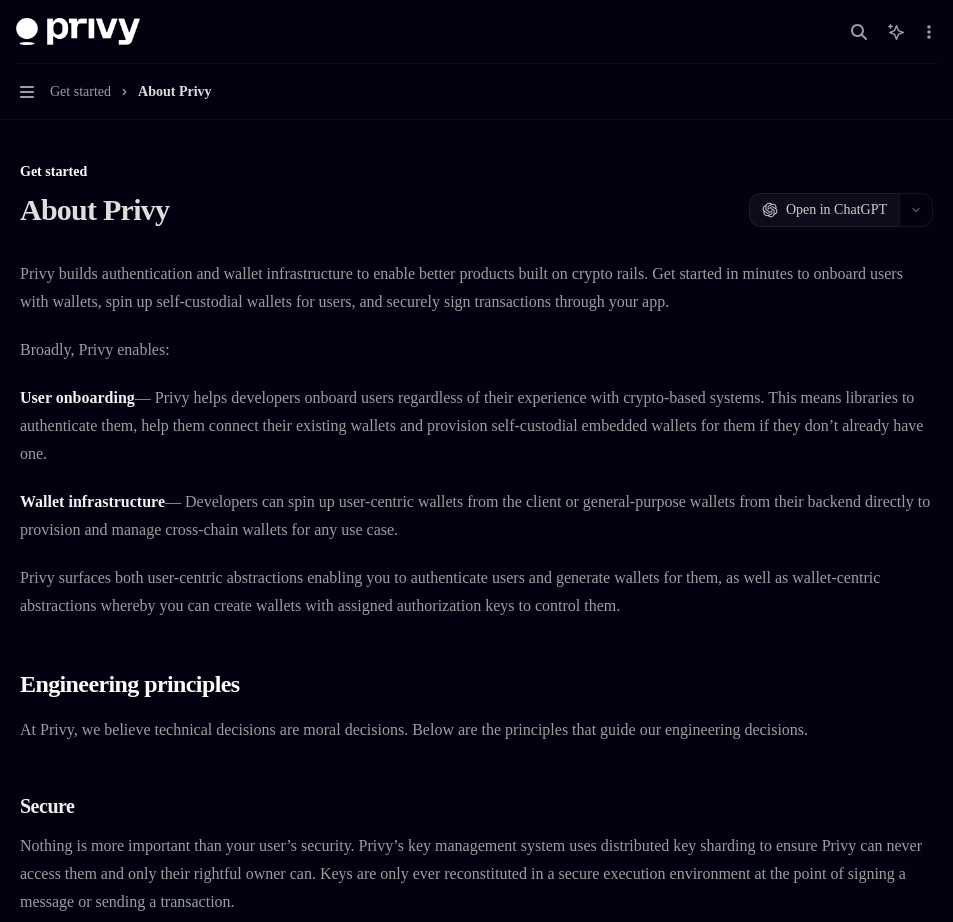 click on "Open in ChatGPT" at bounding box center [836, 210] 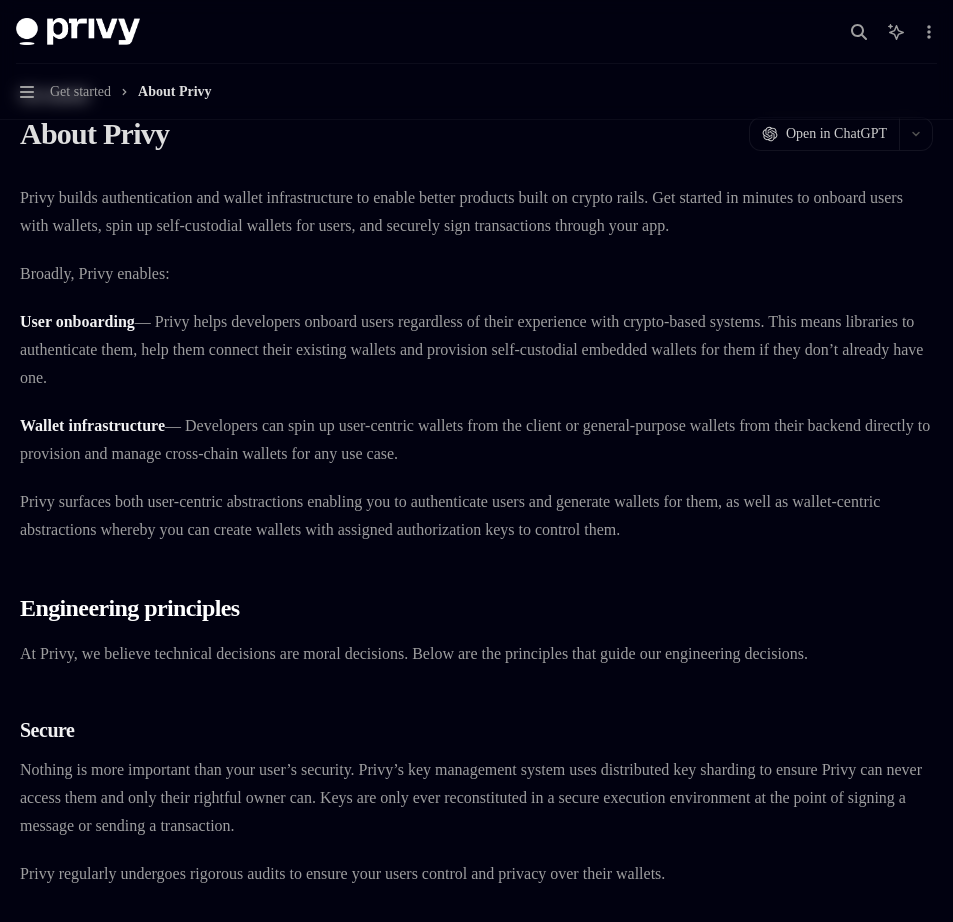scroll, scrollTop: 0, scrollLeft: 0, axis: both 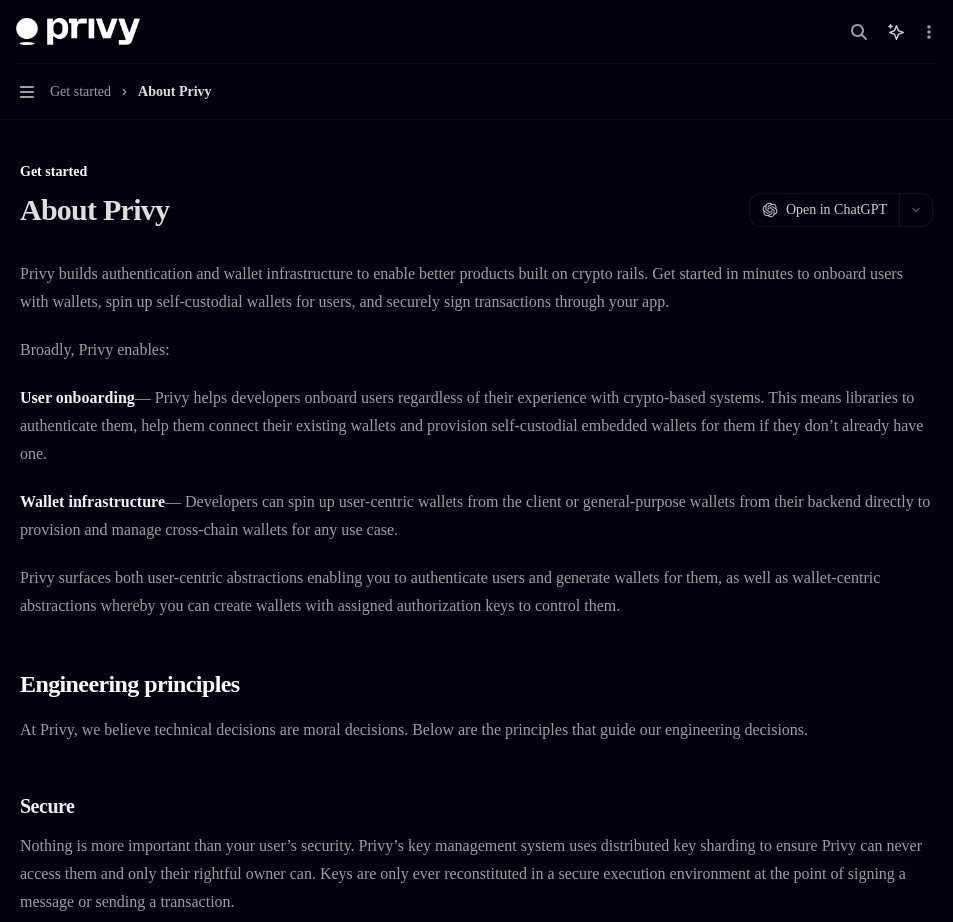click 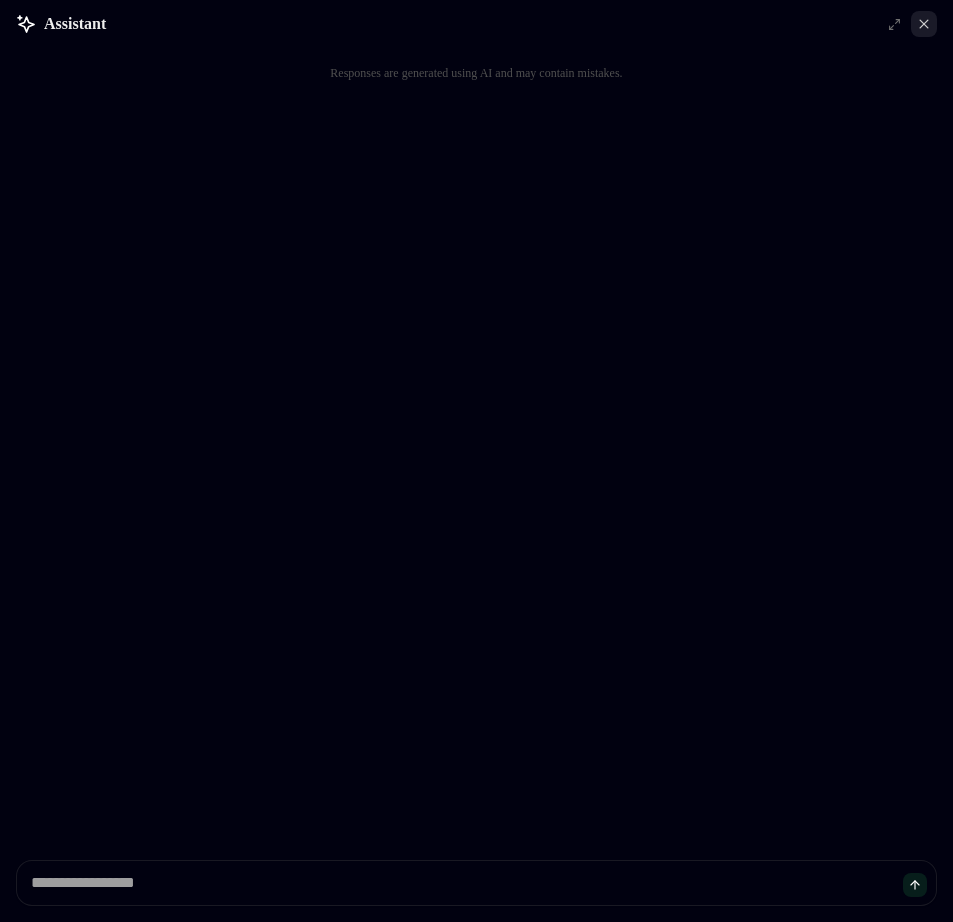 click at bounding box center (924, 24) 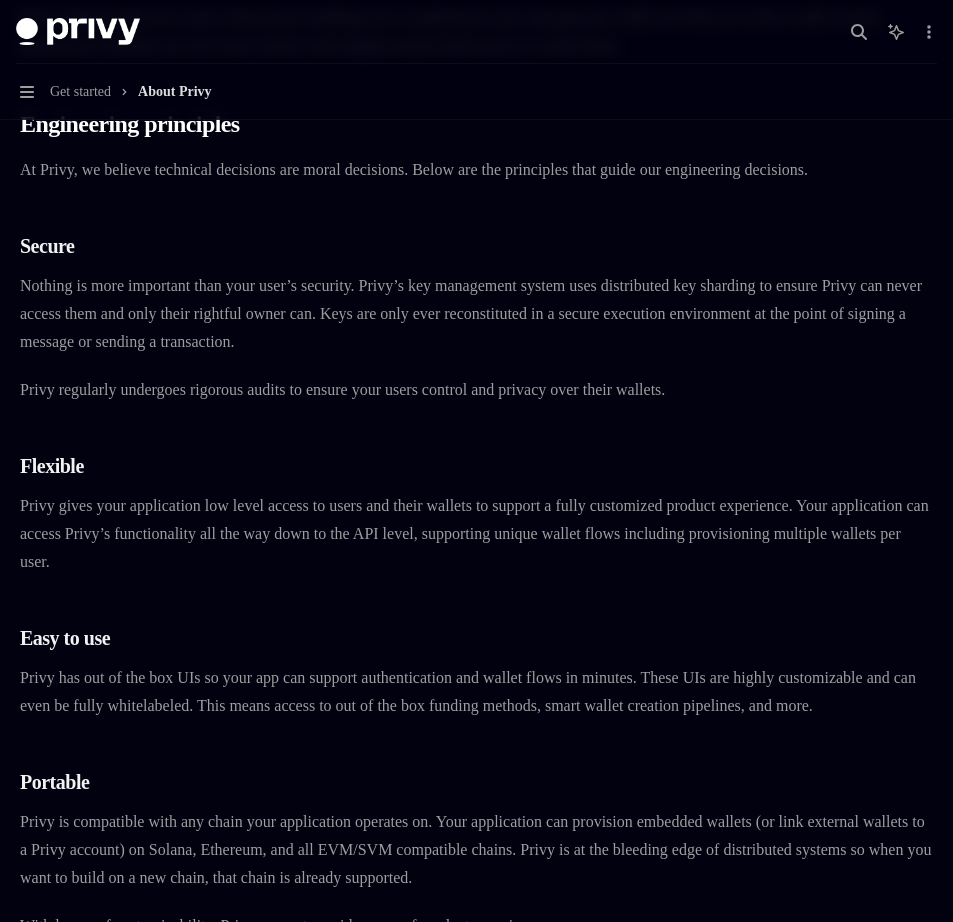 scroll, scrollTop: 0, scrollLeft: 0, axis: both 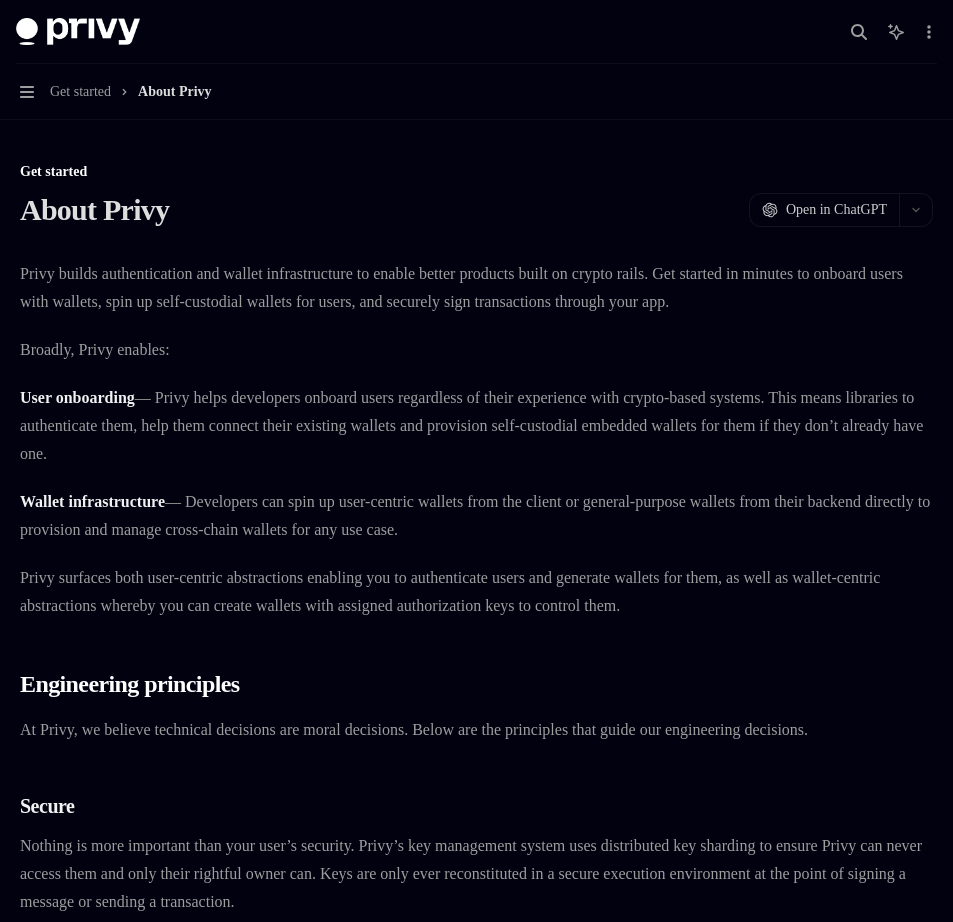 click 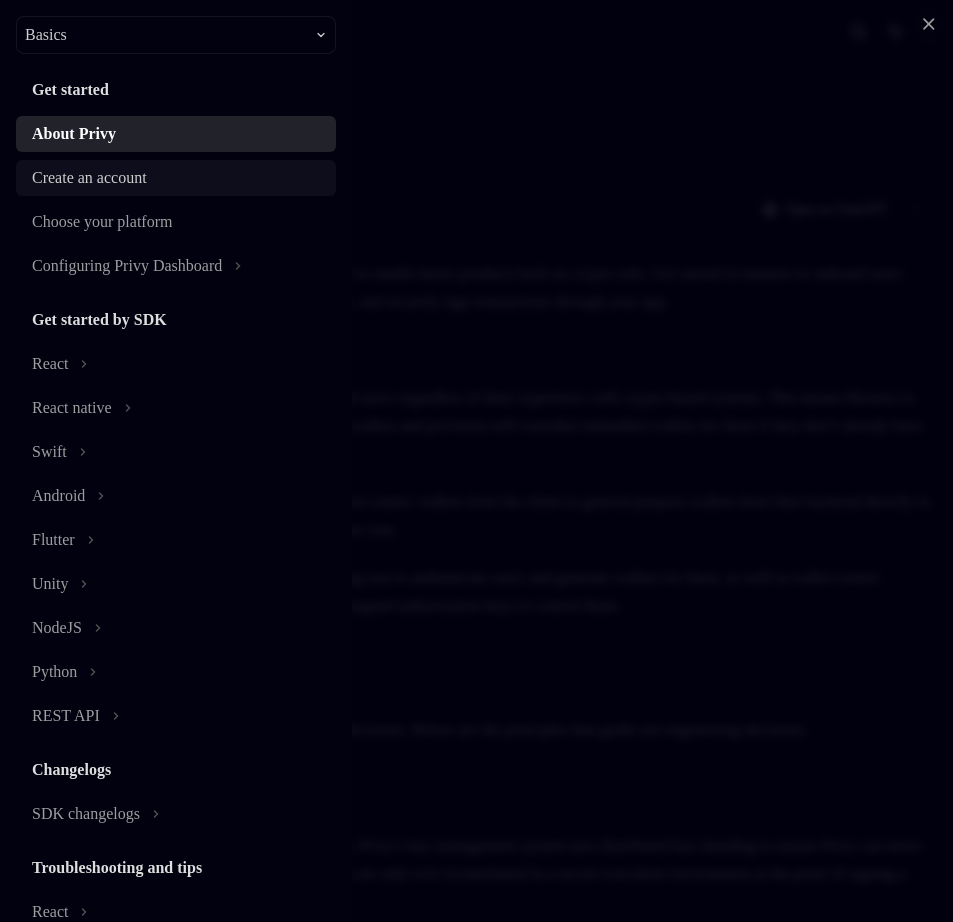 click on "Create an account" at bounding box center [89, 178] 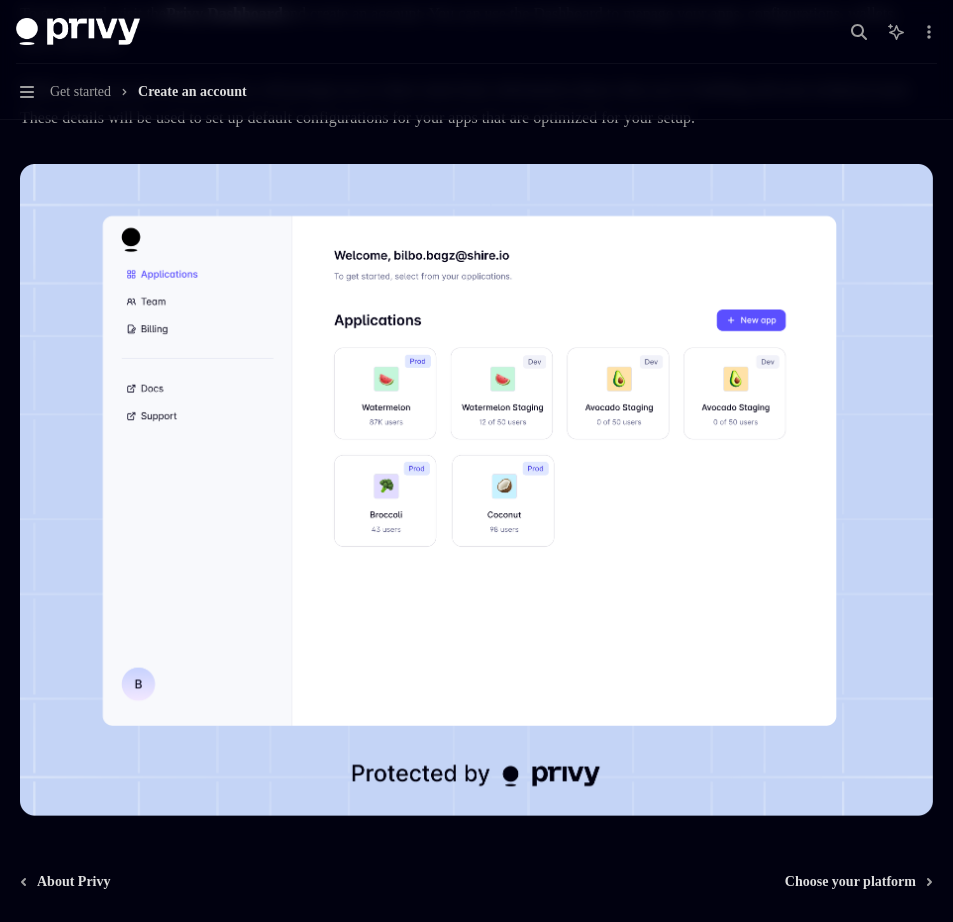 scroll, scrollTop: 0, scrollLeft: 0, axis: both 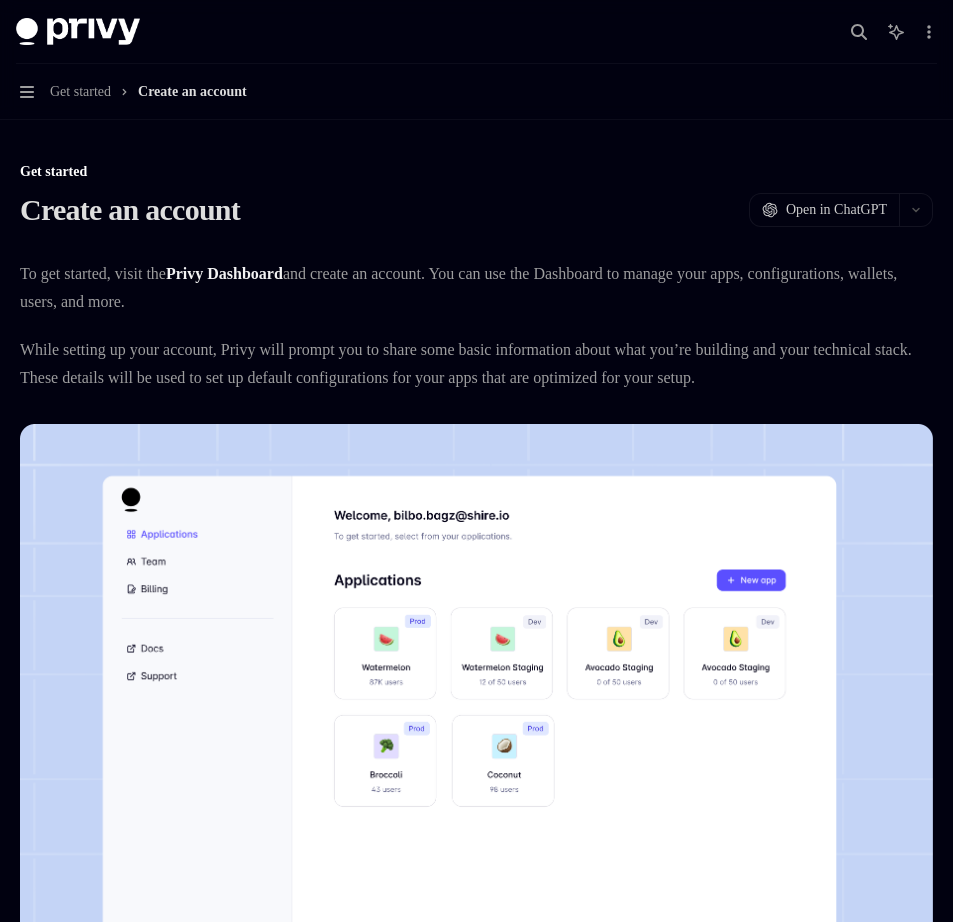 click on "Navigation Get started Create an account" at bounding box center [476, 92] 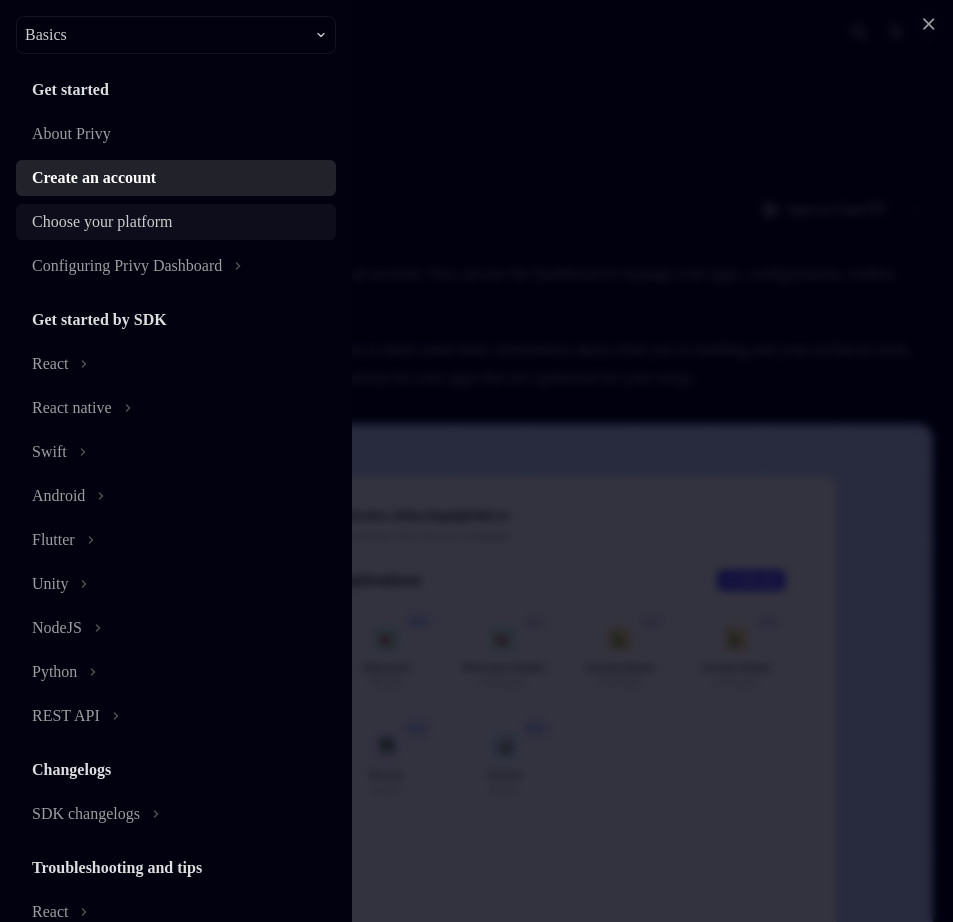 click on "Choose your platform" at bounding box center (102, 222) 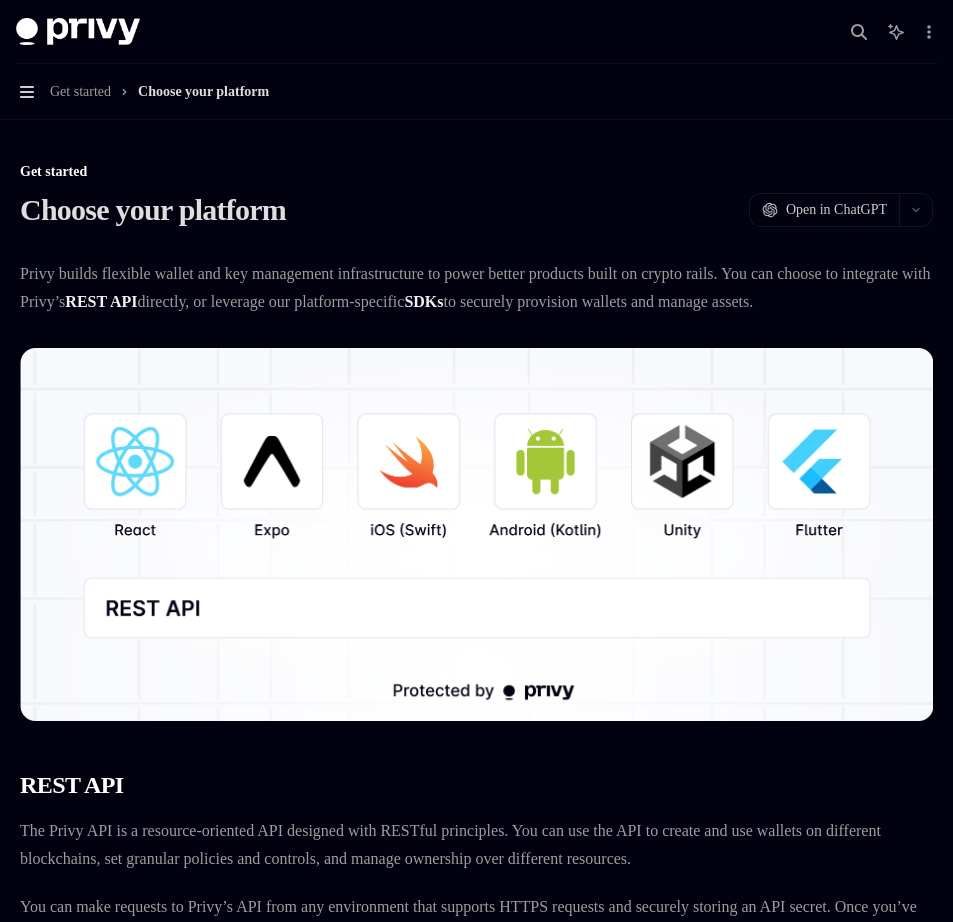 click 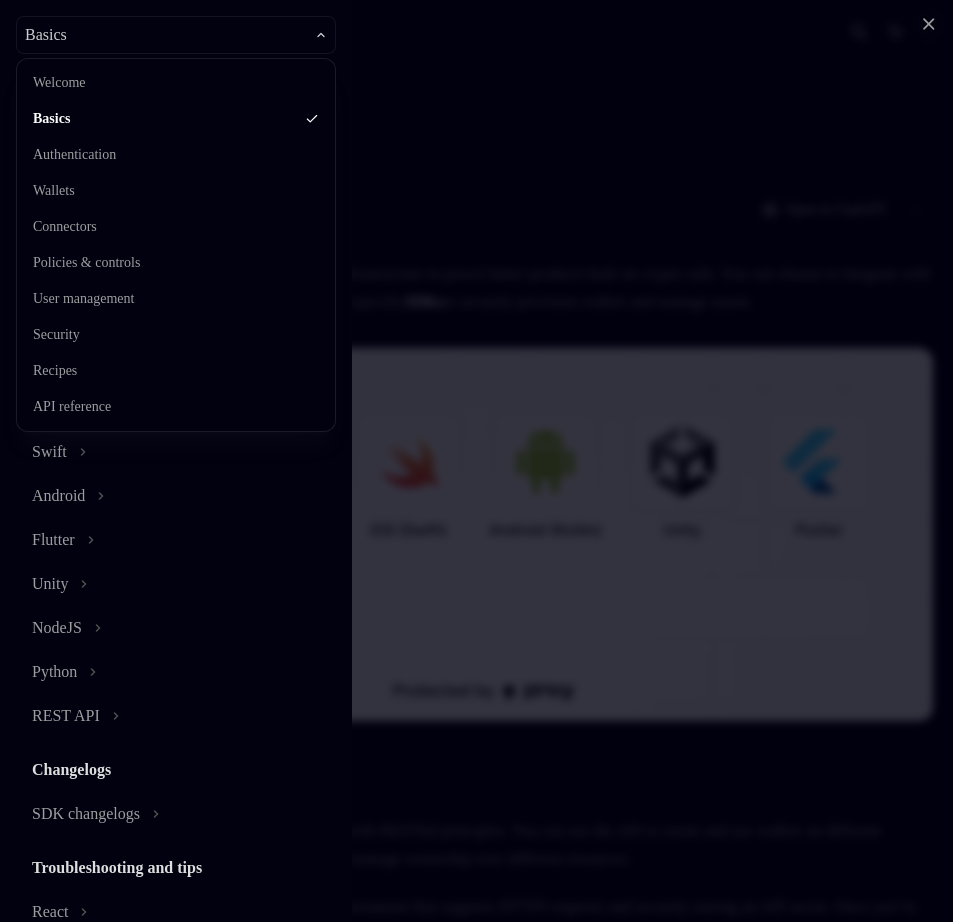 click on "Basics" at bounding box center [46, 35] 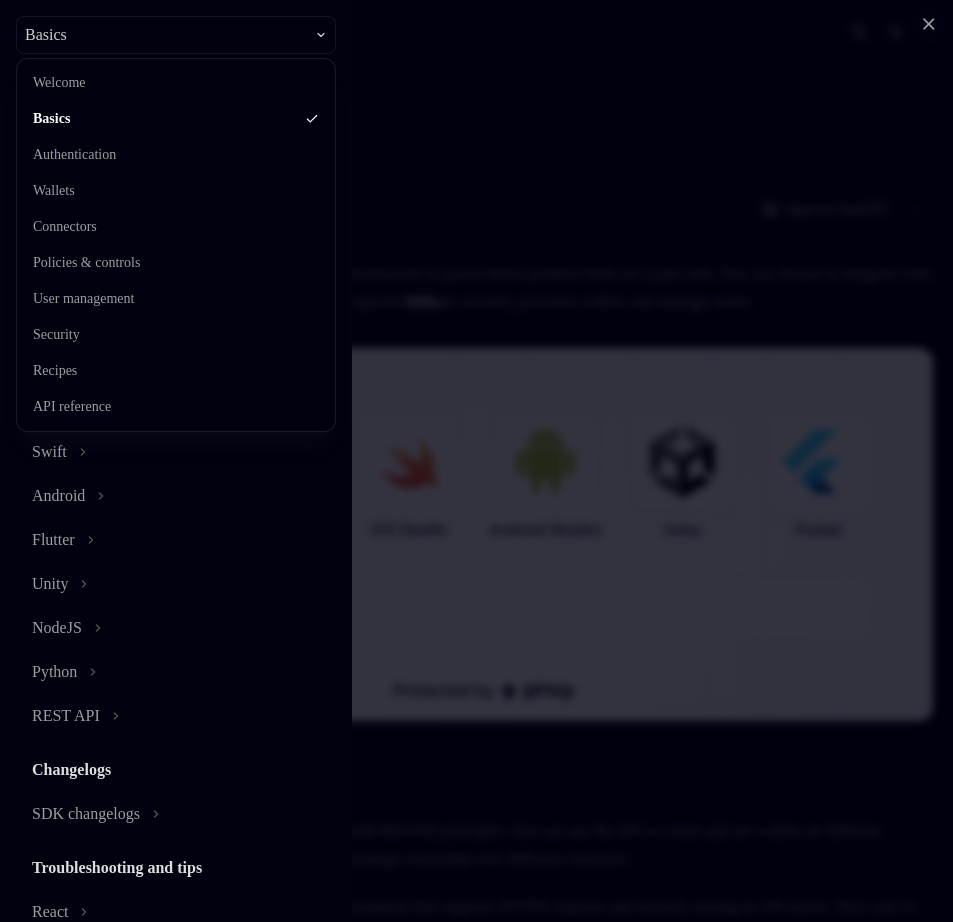 click on "Close navigation Basics Get started About Privy Create an account Choose your platform Configuring Privy Dashboard Get started by SDK React React native Swift Android Flutter Unity NodeJS Python REST API Changelogs SDK changelogs Troubleshooting and tips React Using LLMs Error codes" at bounding box center (476, 461) 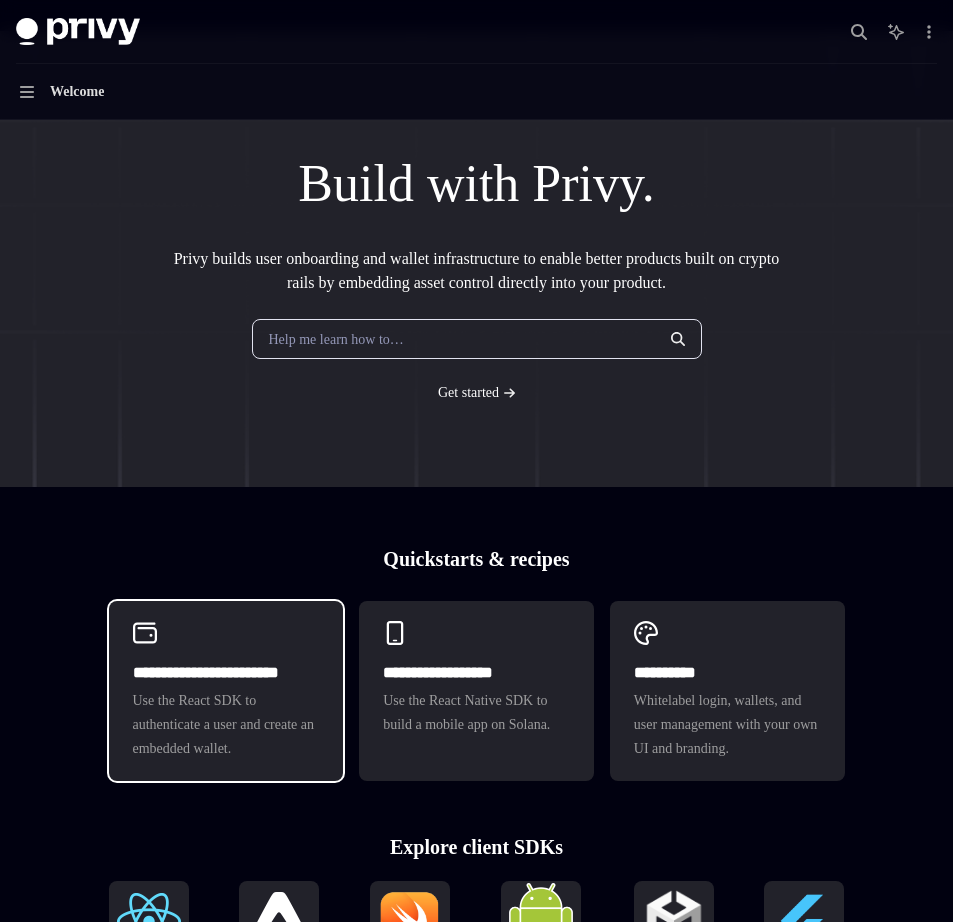 scroll, scrollTop: 0, scrollLeft: 0, axis: both 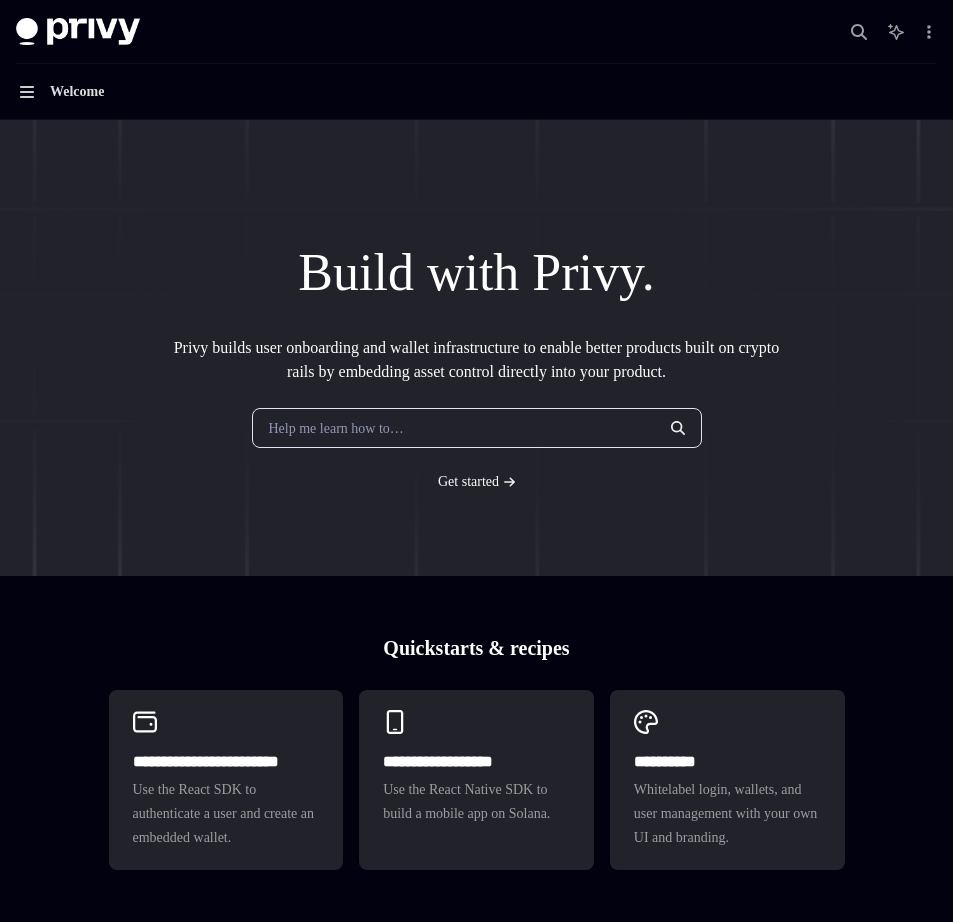 click 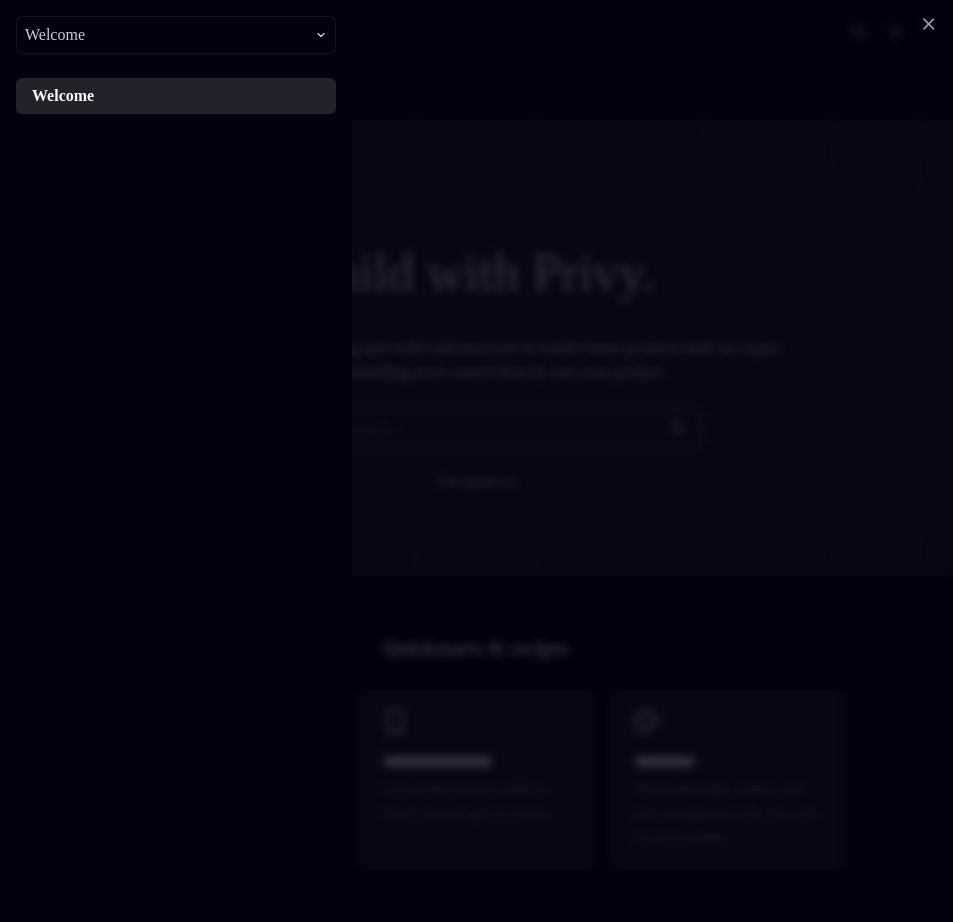 click on "Welcome" at bounding box center [178, 96] 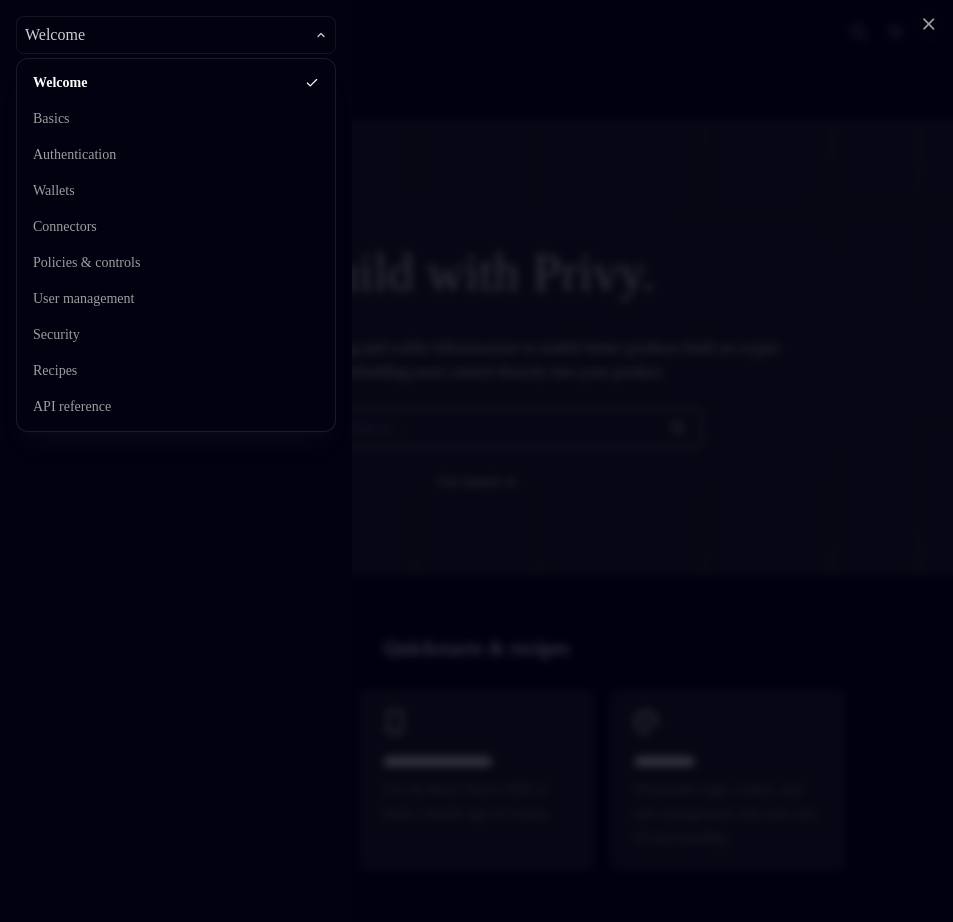 click on "Welcome" at bounding box center (176, 35) 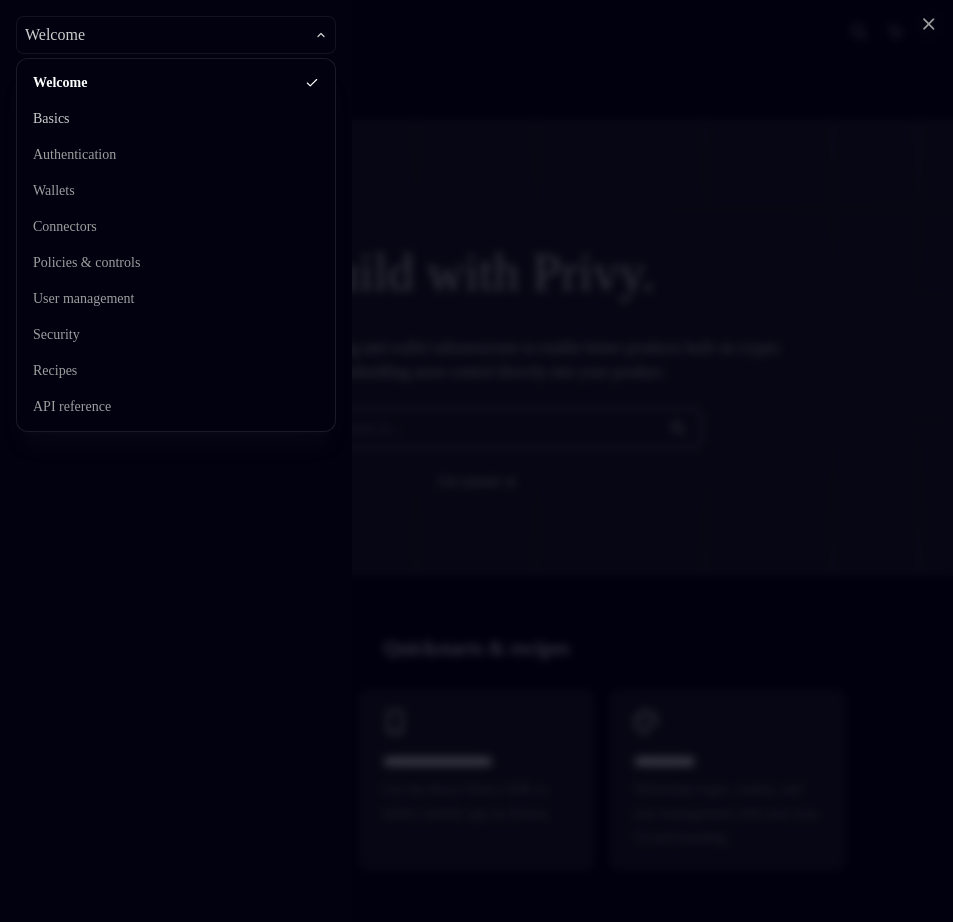 click on "Basics" at bounding box center [176, 119] 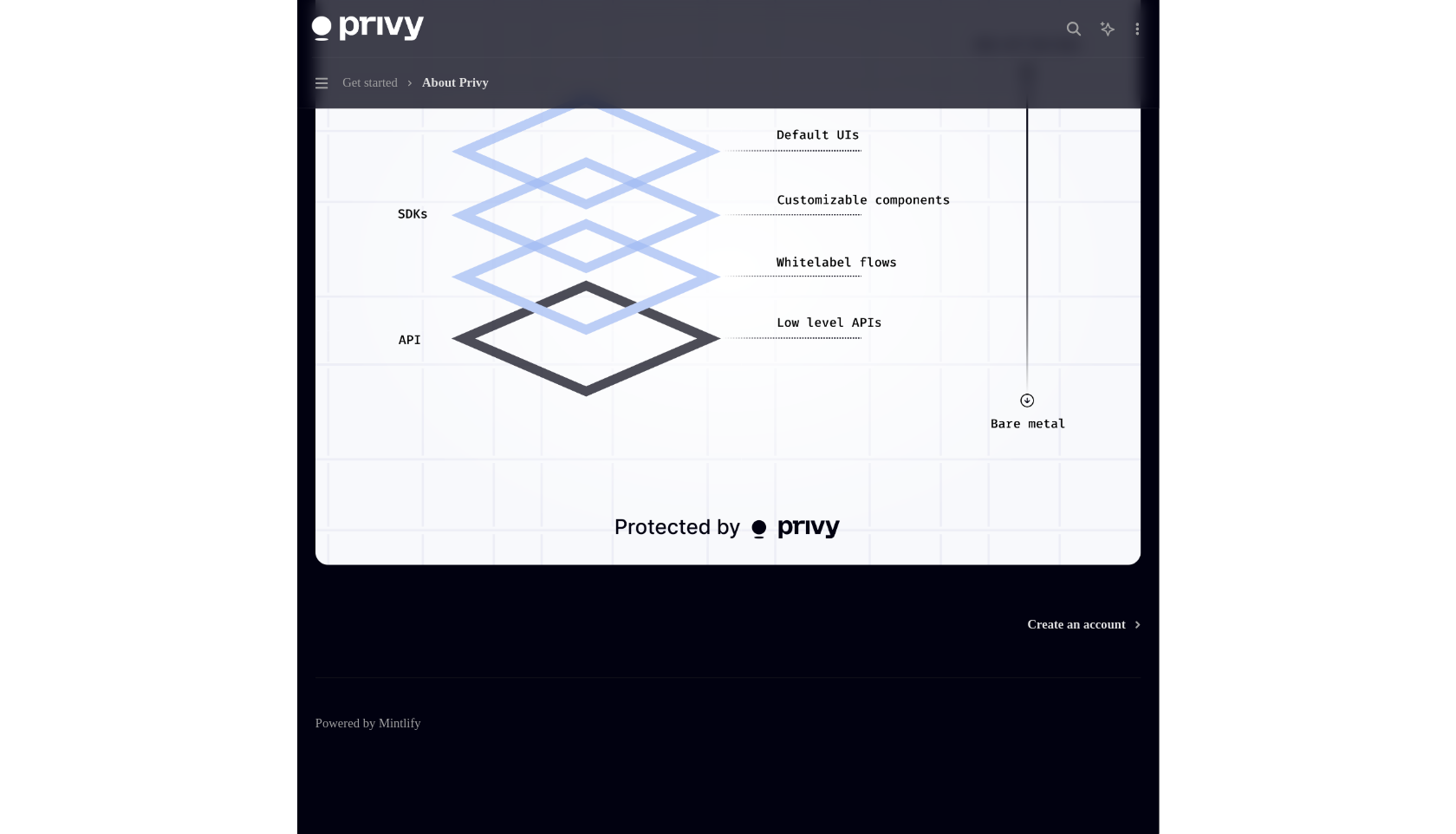 scroll, scrollTop: 1423, scrollLeft: 0, axis: vertical 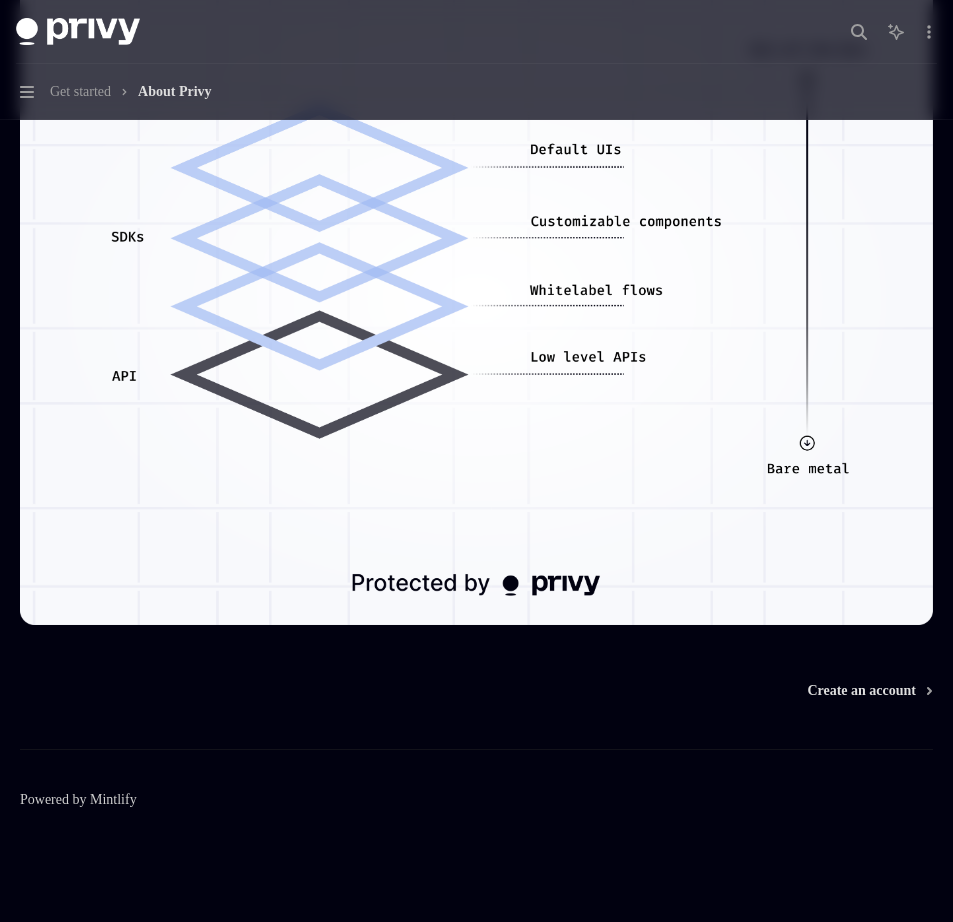 click on "Powered by Mintlify" at bounding box center [78, 800] 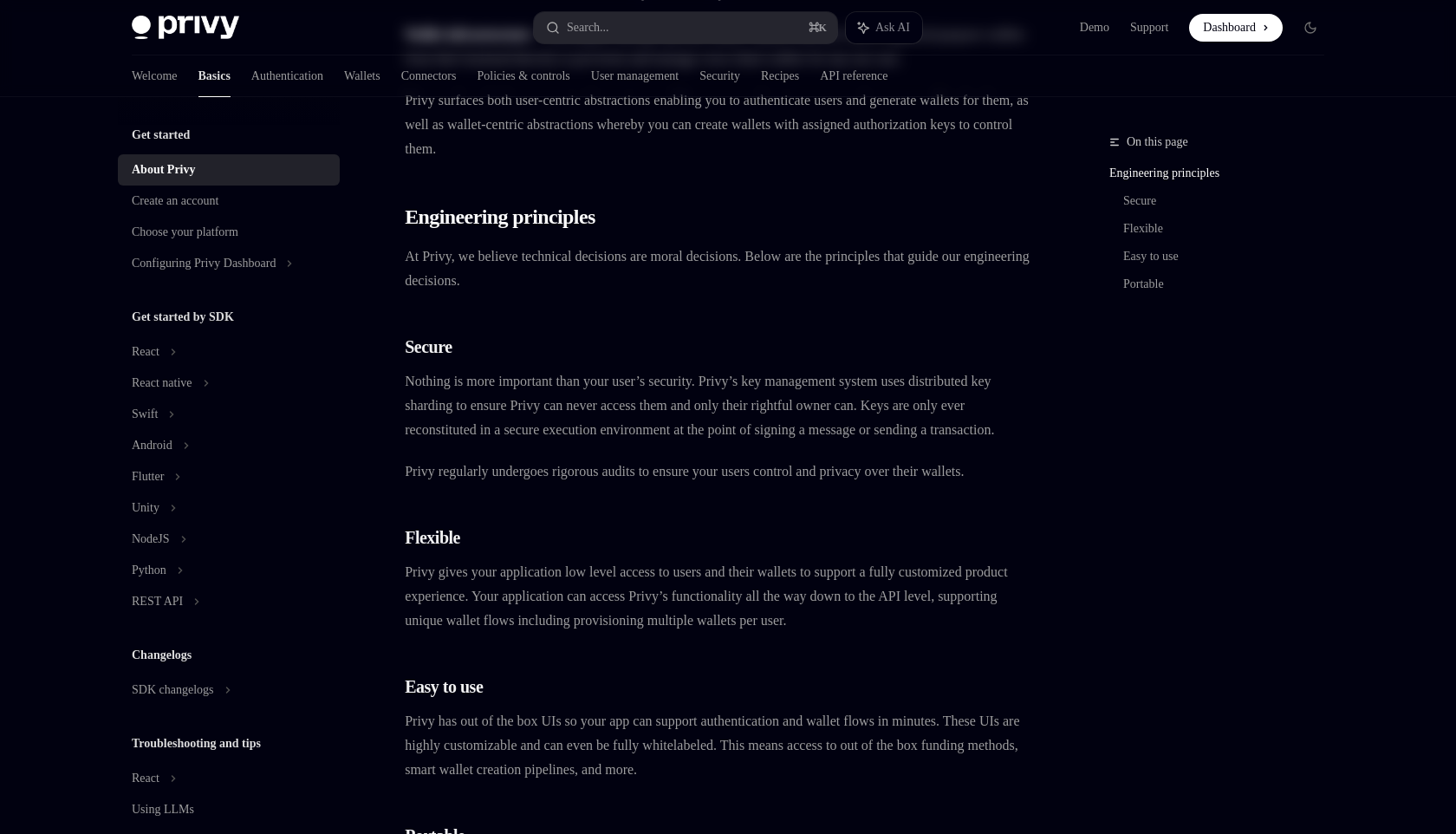 scroll, scrollTop: 0, scrollLeft: 0, axis: both 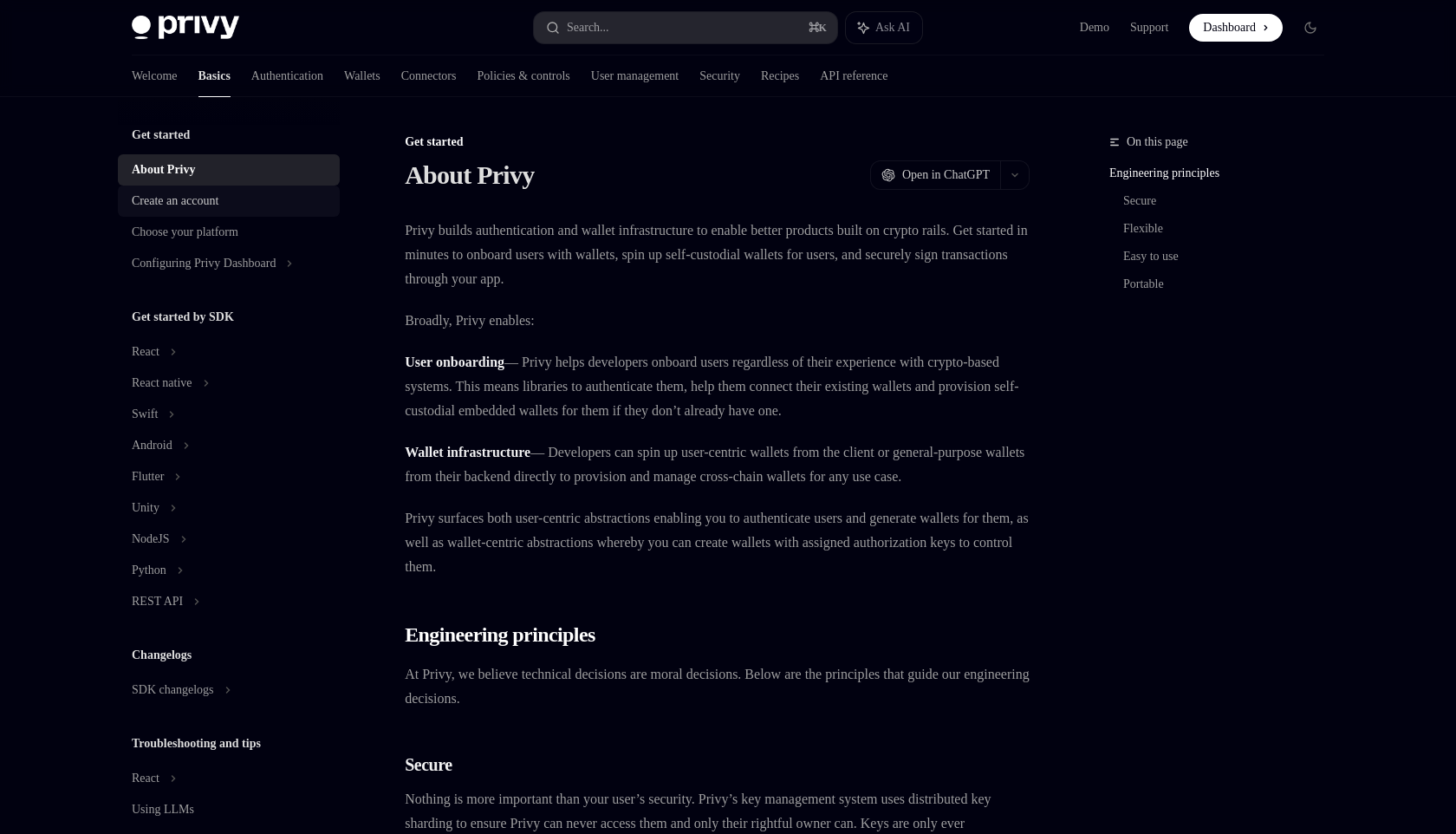 click on "Create an account" at bounding box center [175, 201] 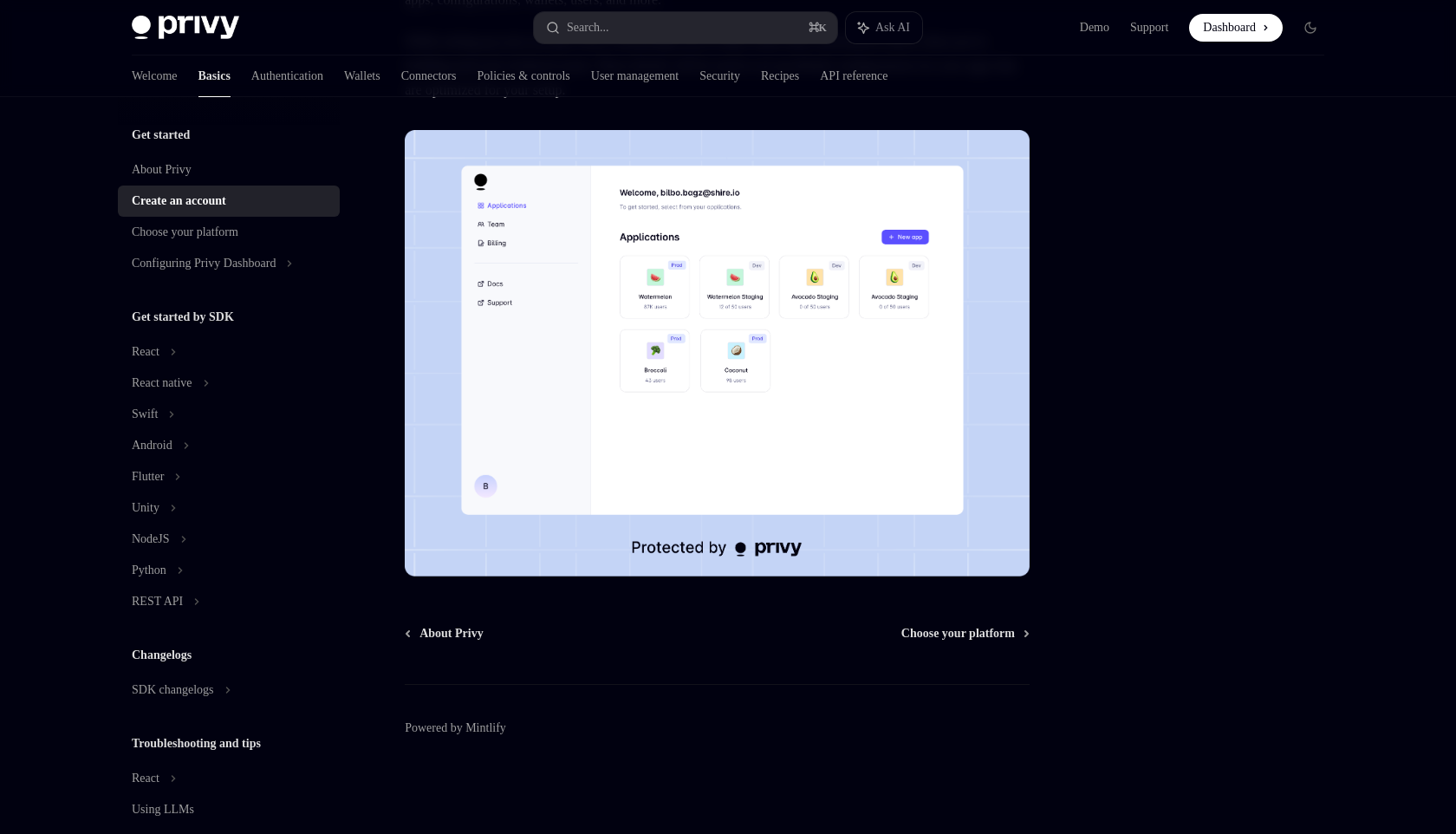 scroll, scrollTop: 0, scrollLeft: 0, axis: both 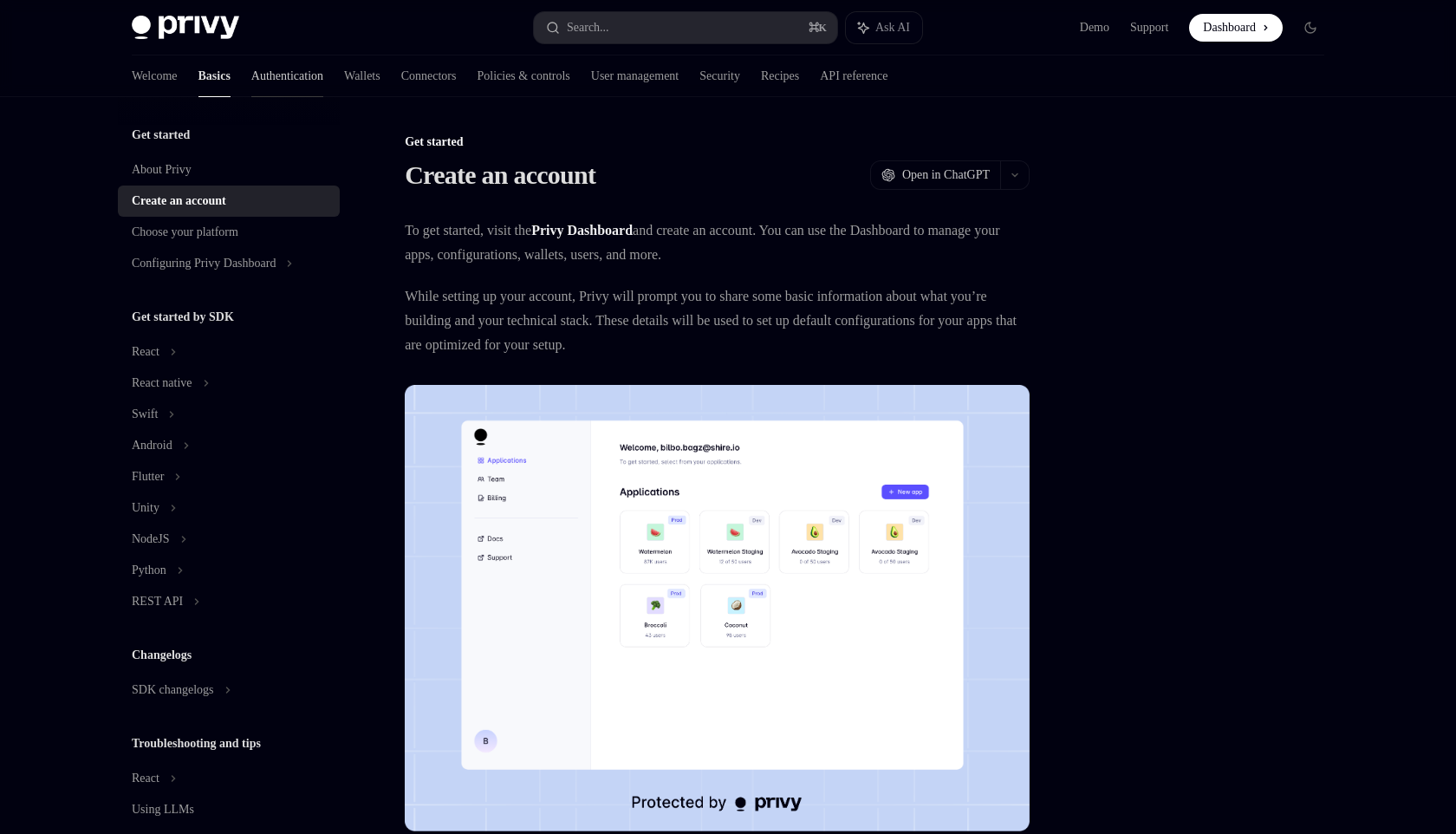 click on "Authentication" at bounding box center [287, 76] 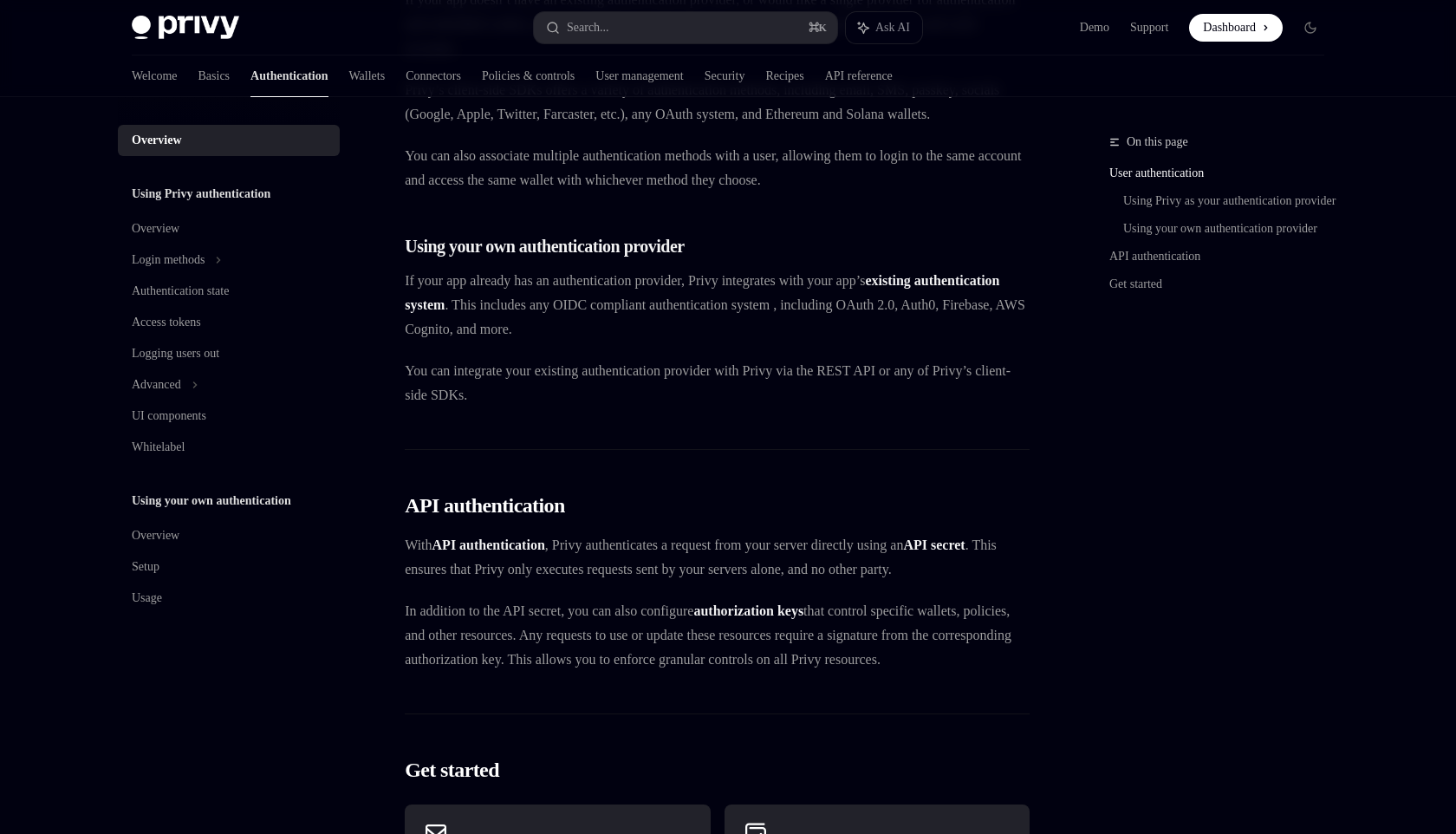 scroll, scrollTop: 0, scrollLeft: 0, axis: both 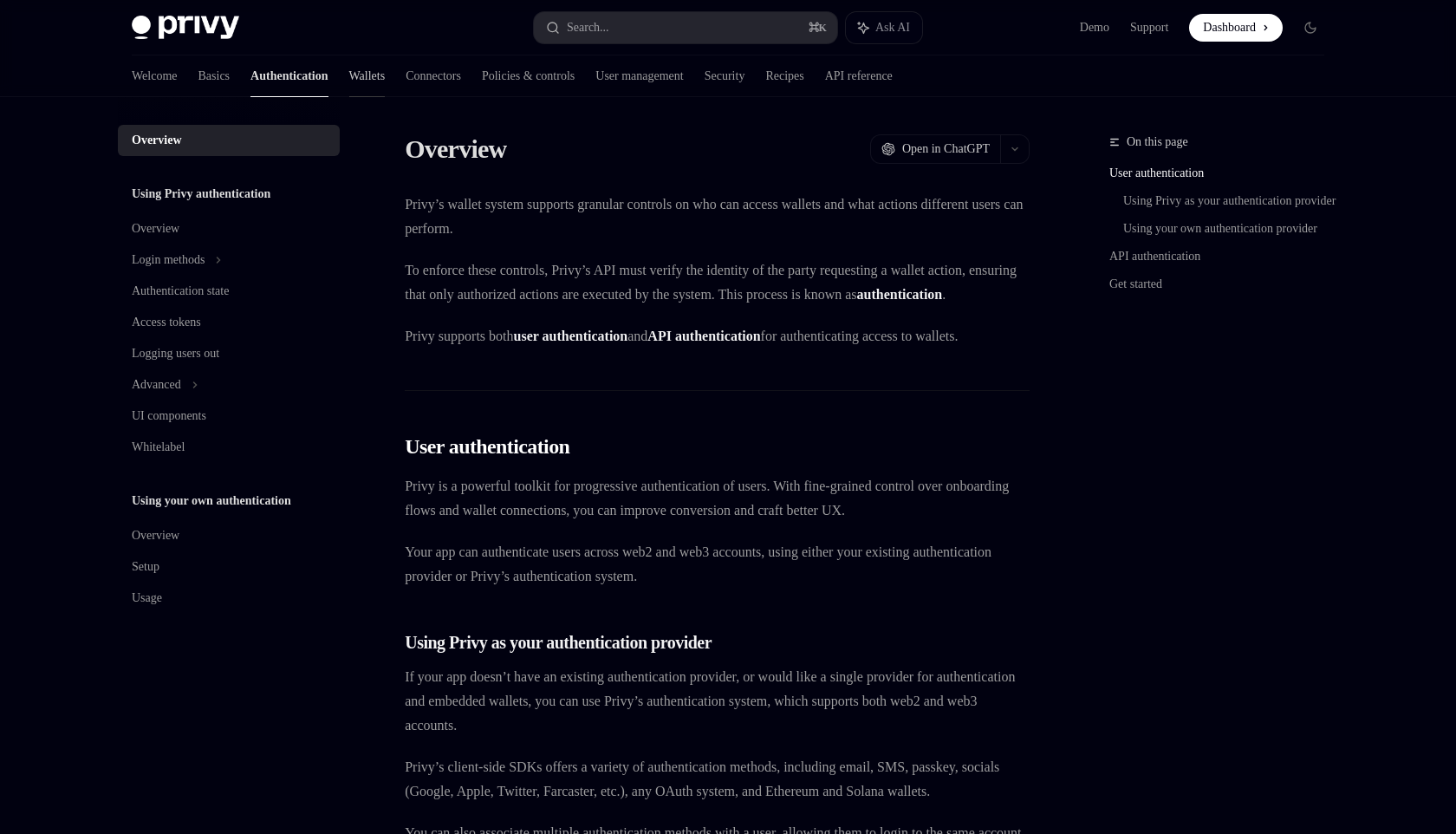 click on "Wallets" at bounding box center (367, 76) 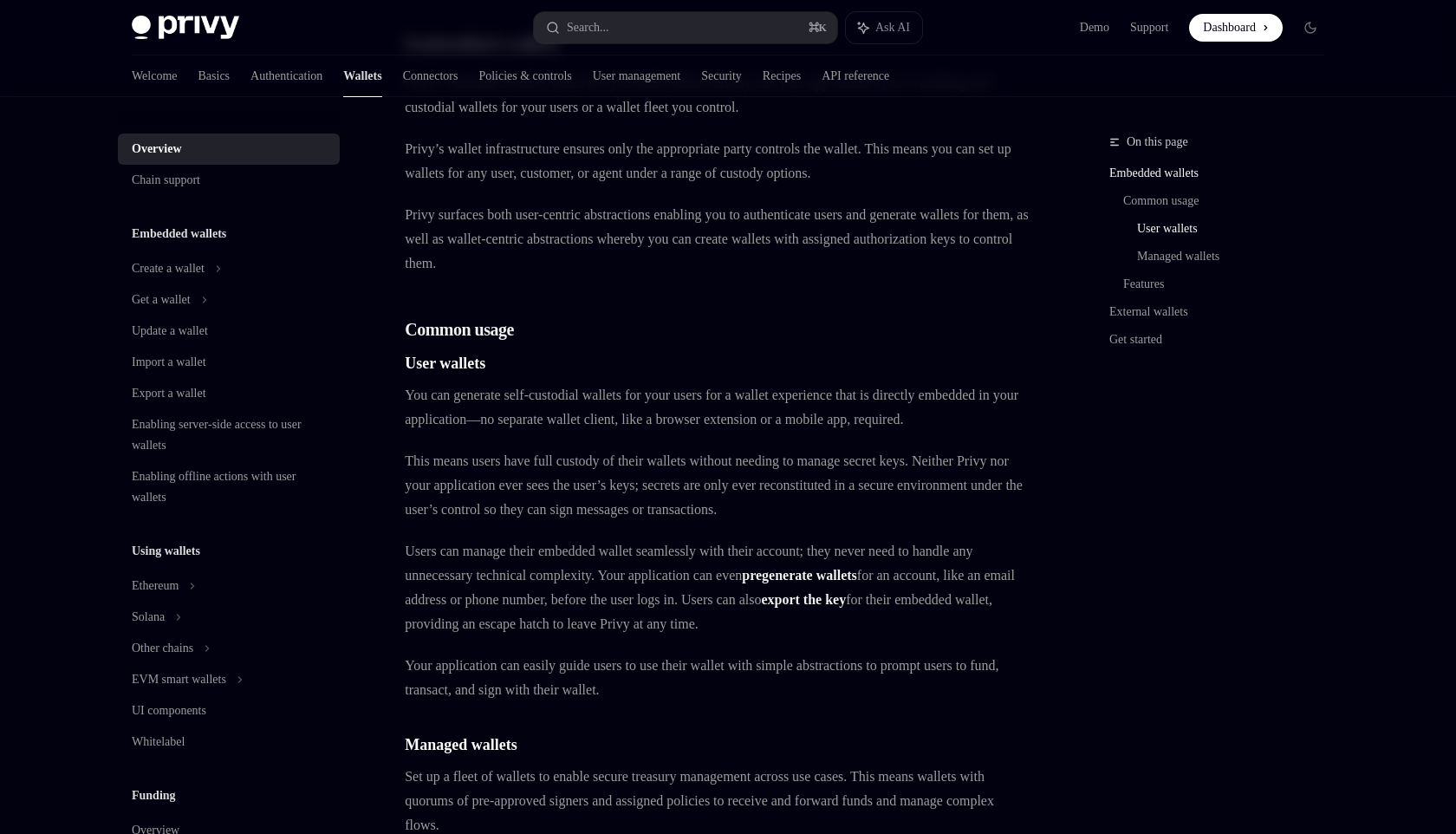 scroll, scrollTop: 0, scrollLeft: 0, axis: both 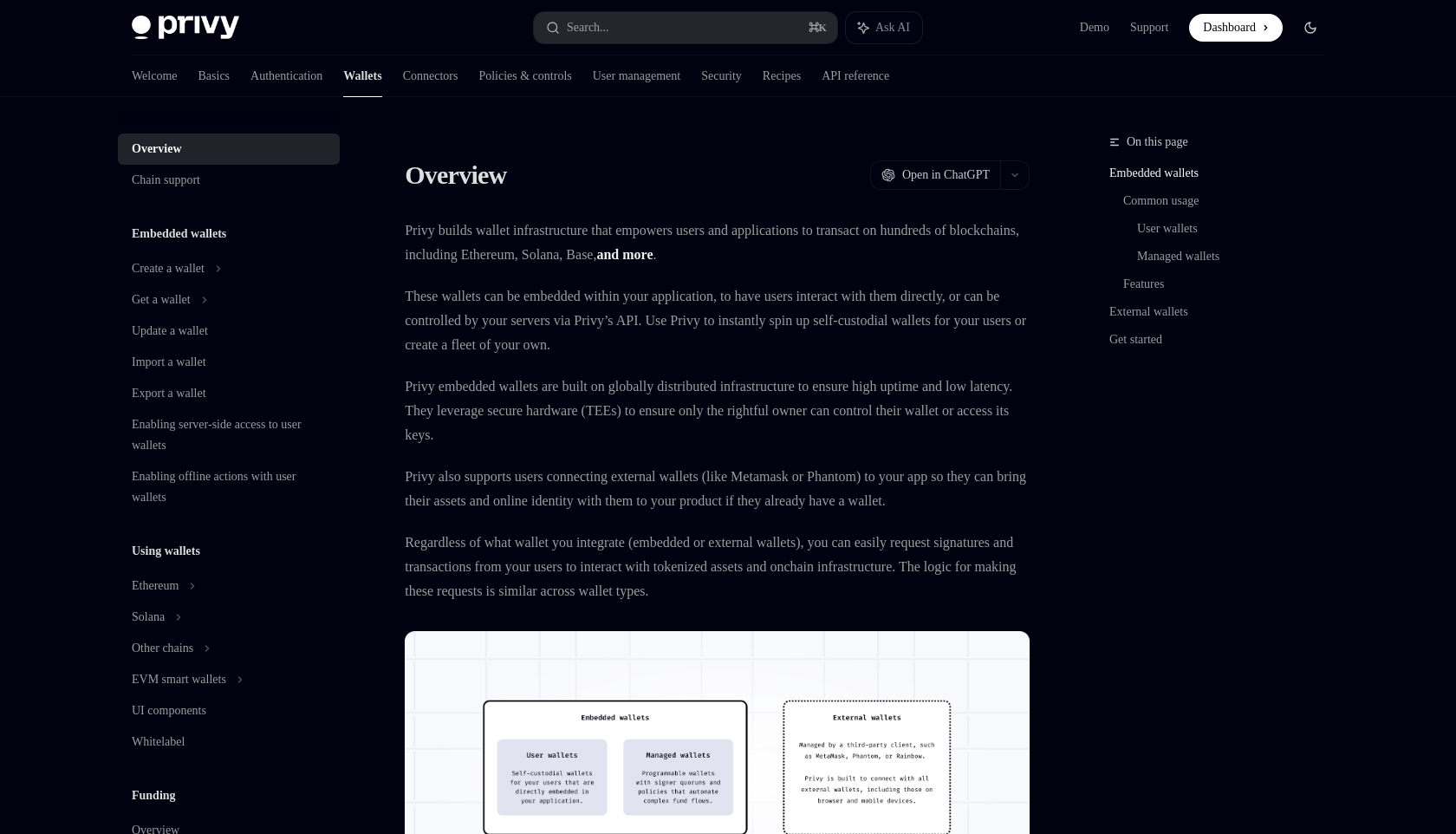click 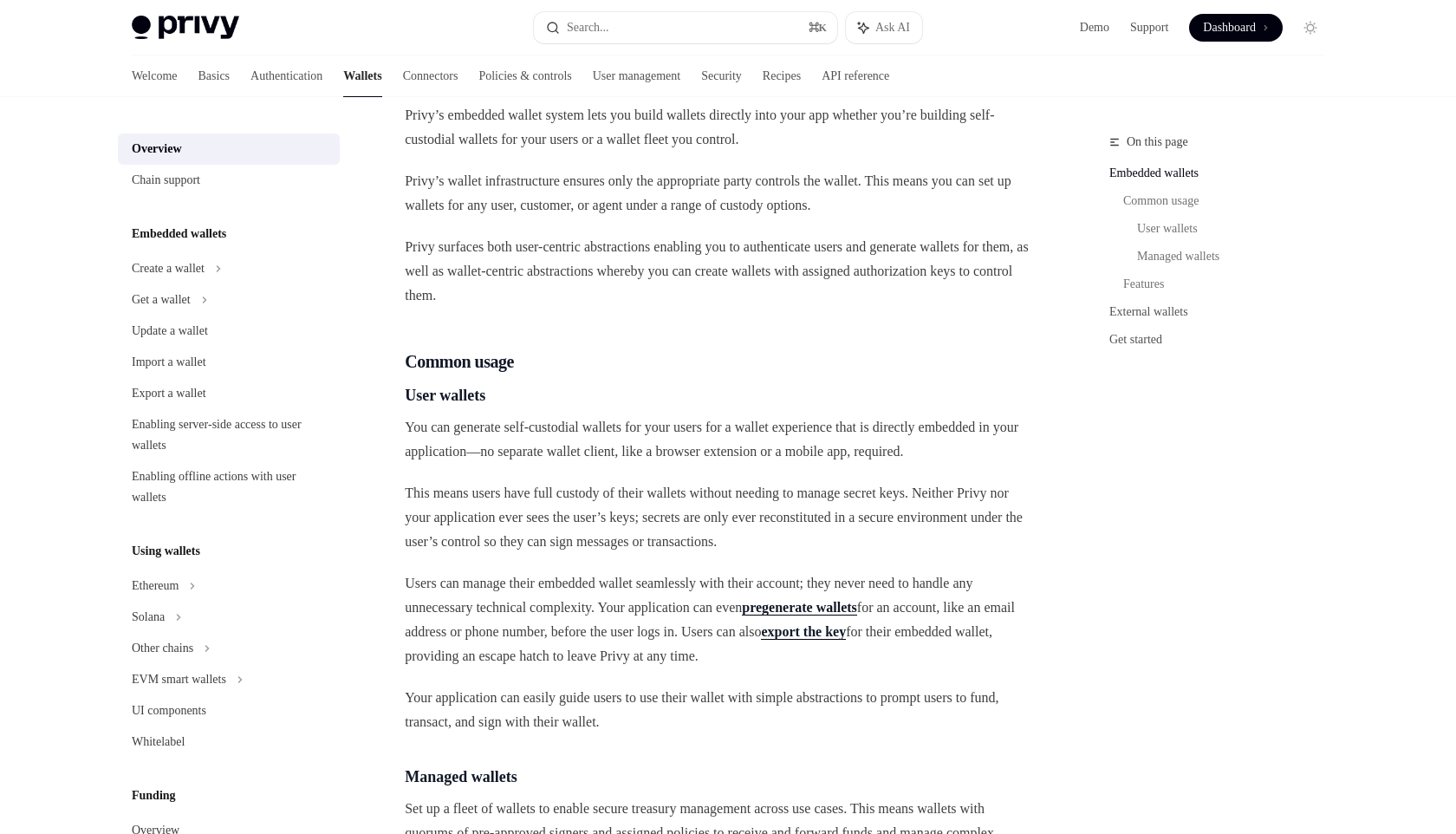 scroll, scrollTop: 769, scrollLeft: 0, axis: vertical 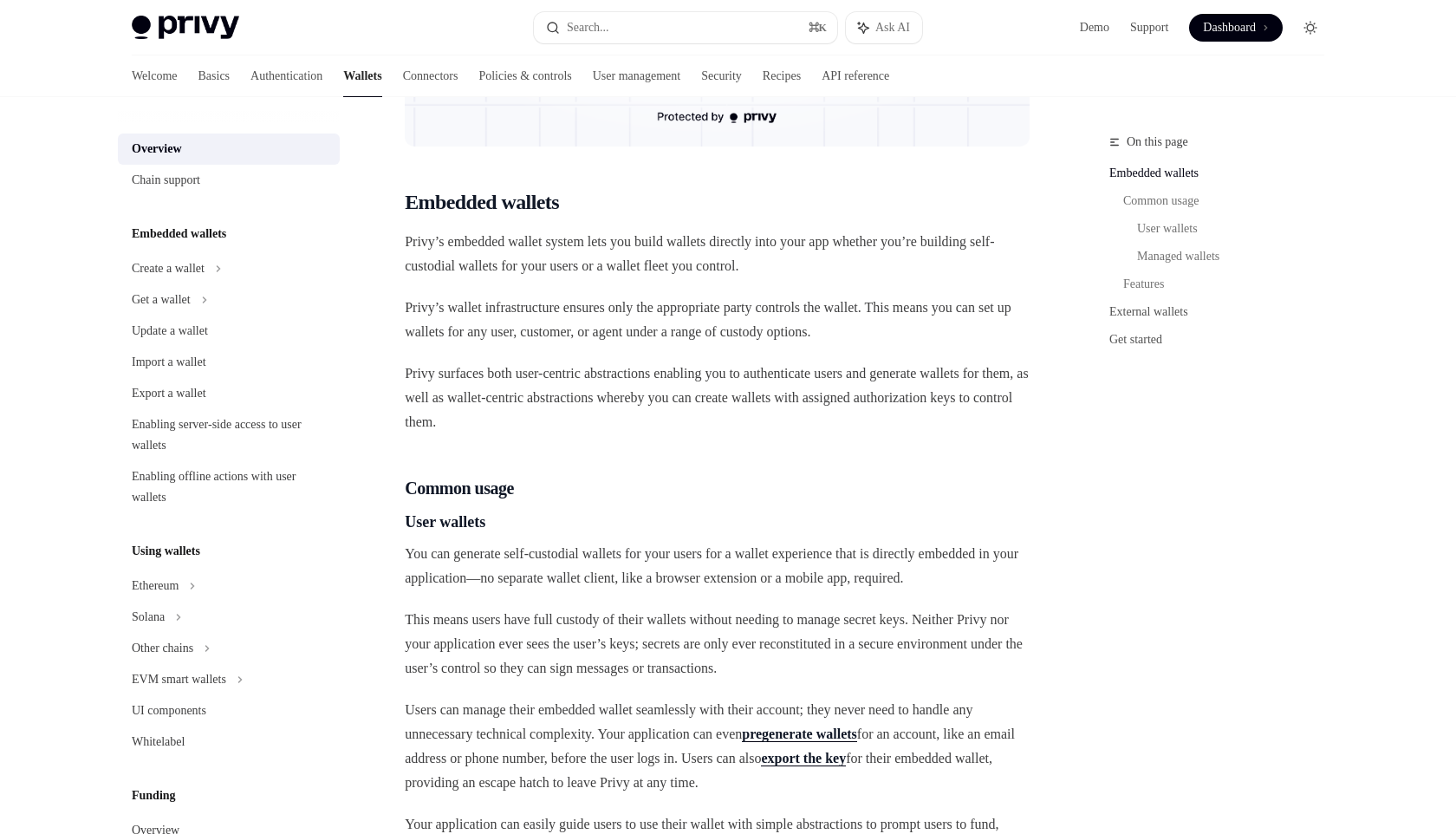 click at bounding box center (1310, 28) 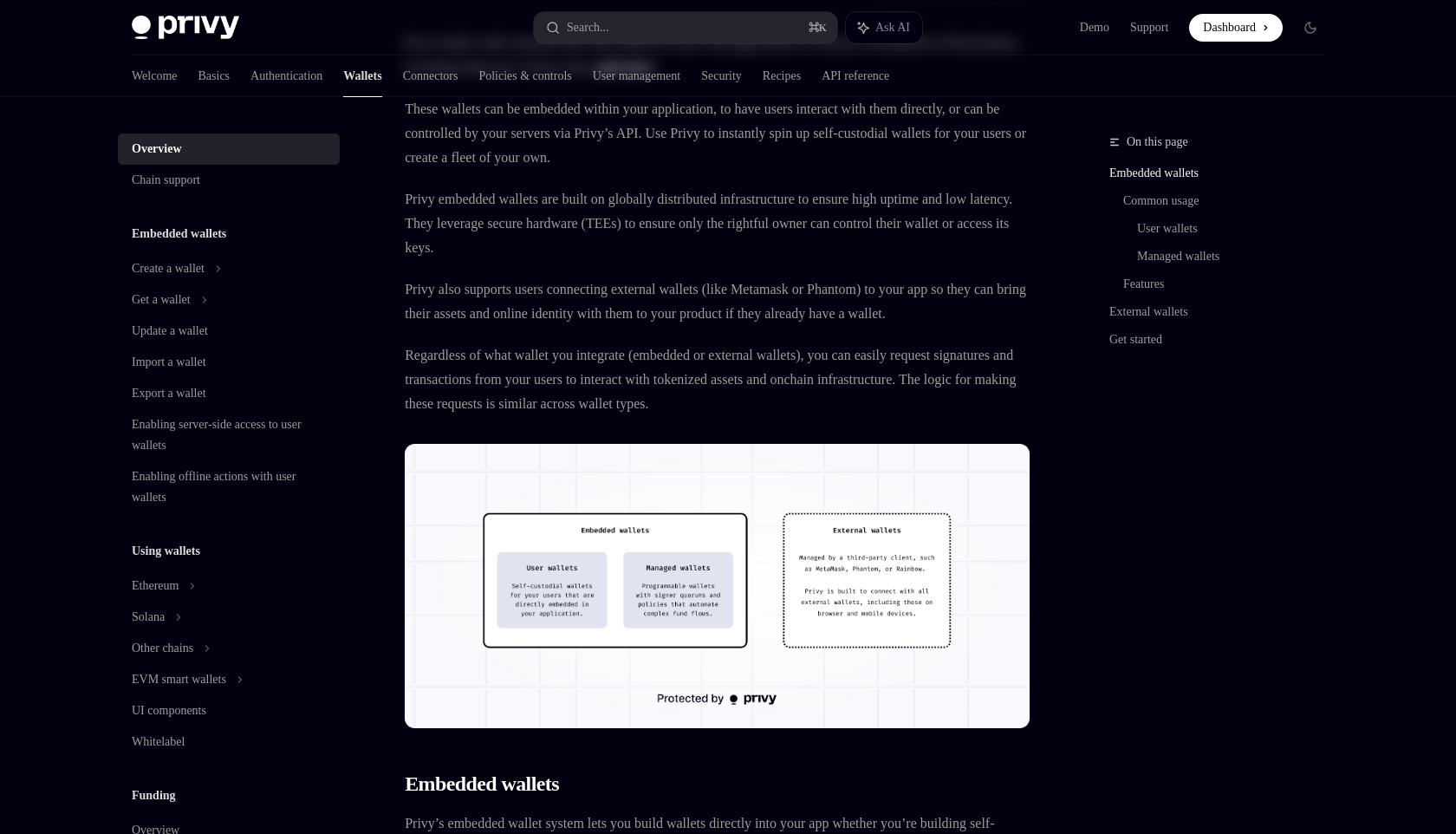 scroll, scrollTop: 0, scrollLeft: 0, axis: both 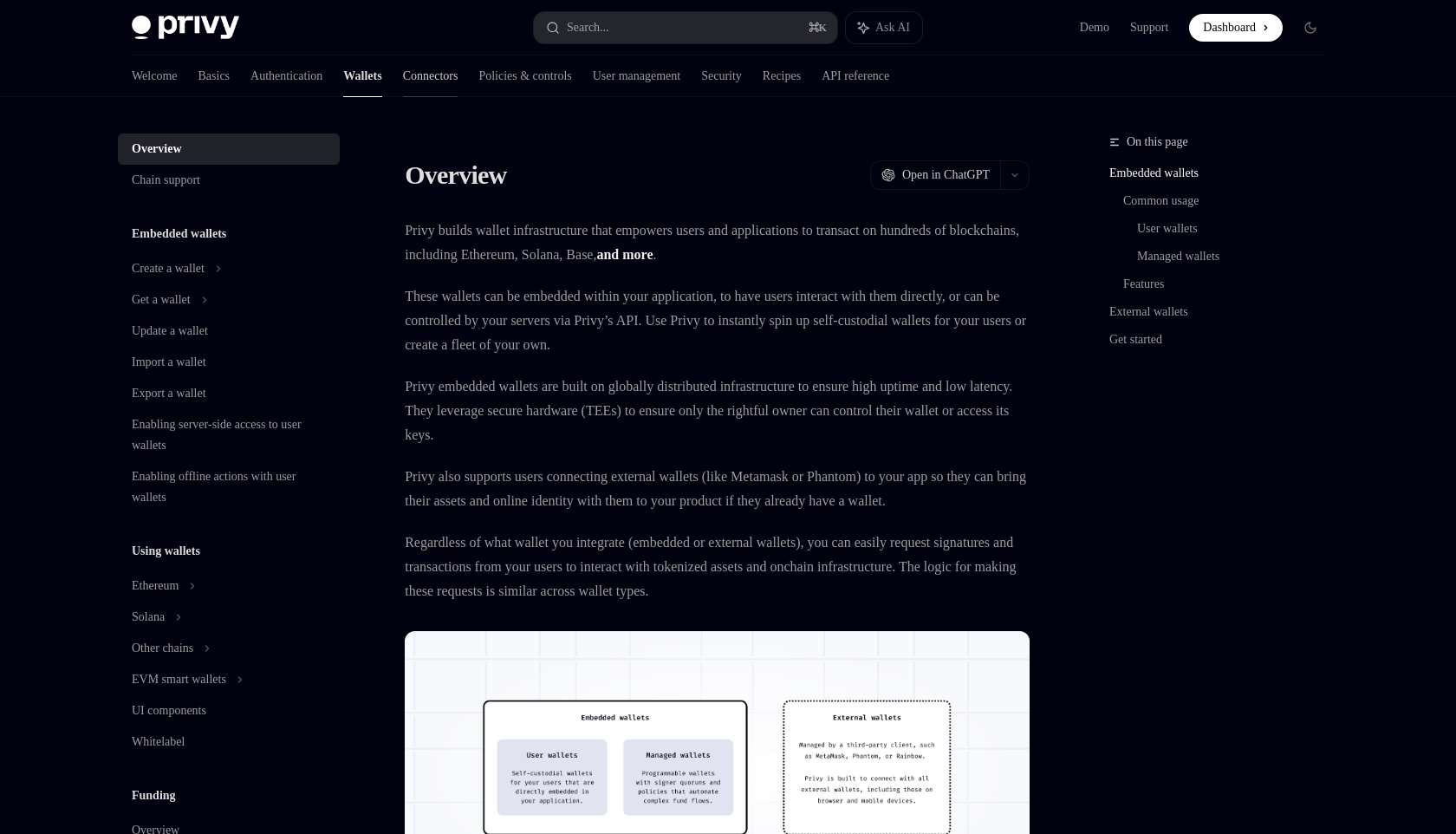 click on "Connectors" at bounding box center [431, 76] 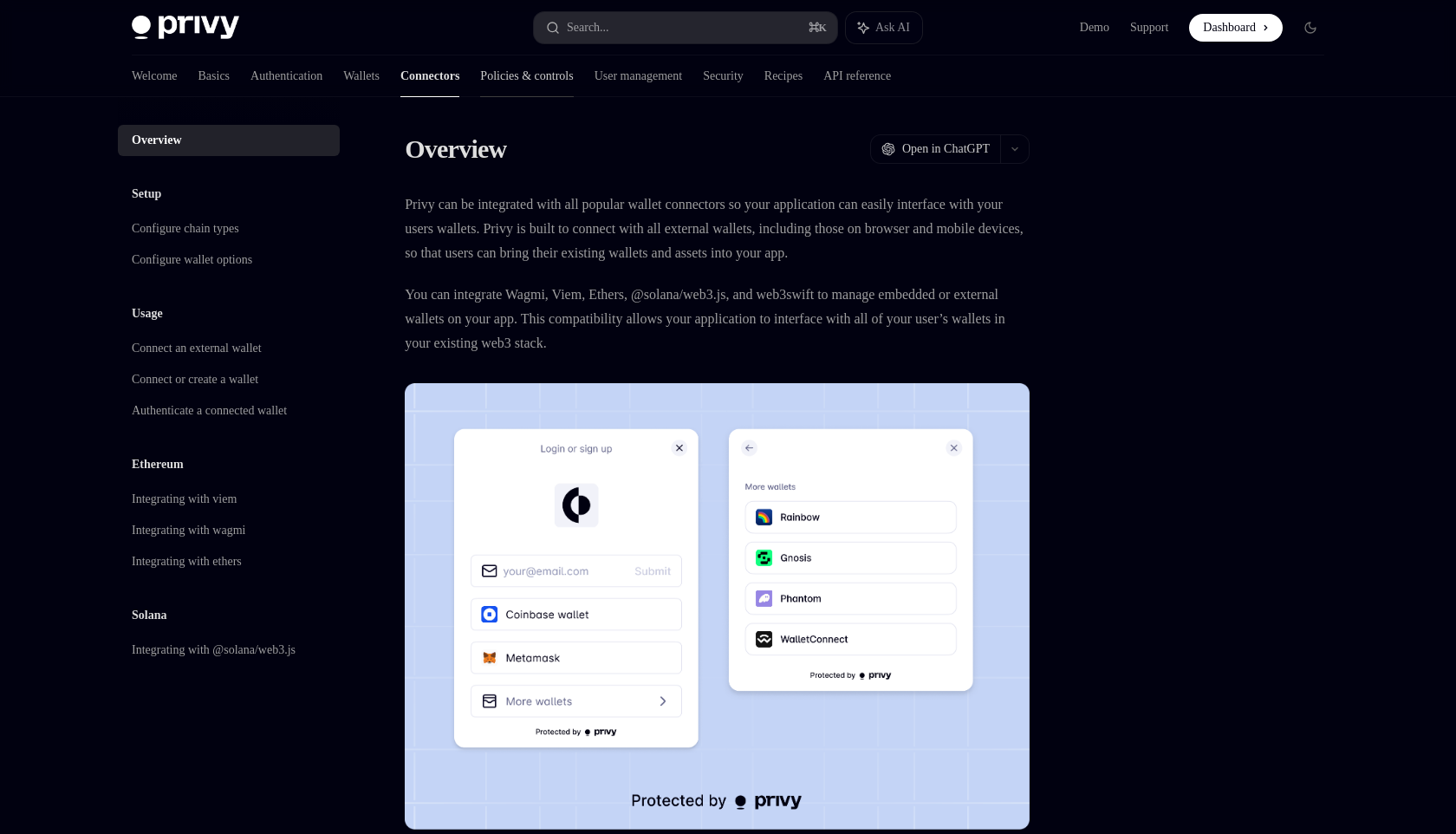 click on "Policies & controls" at bounding box center [526, 76] 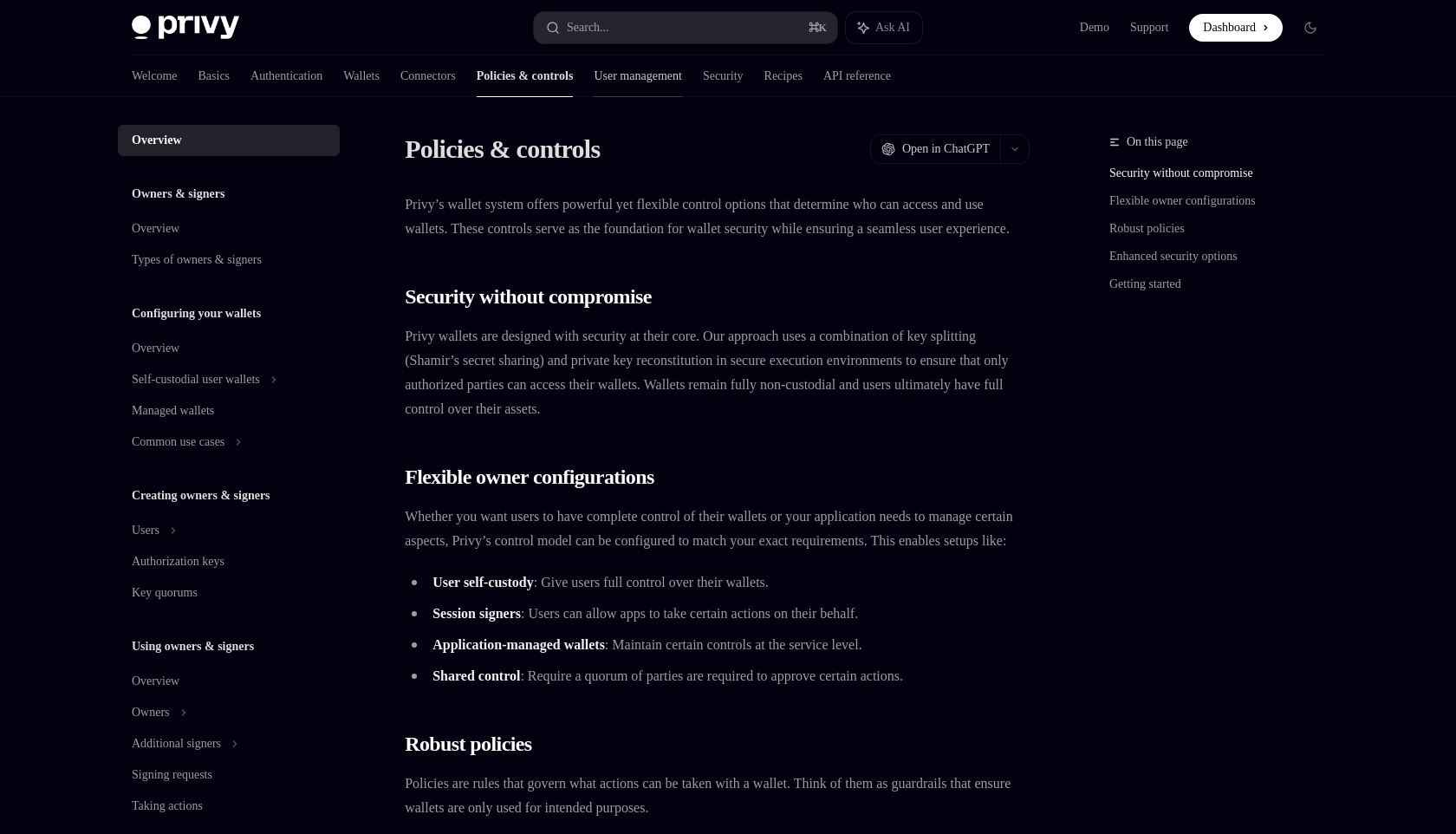 click on "User management" at bounding box center (637, 76) 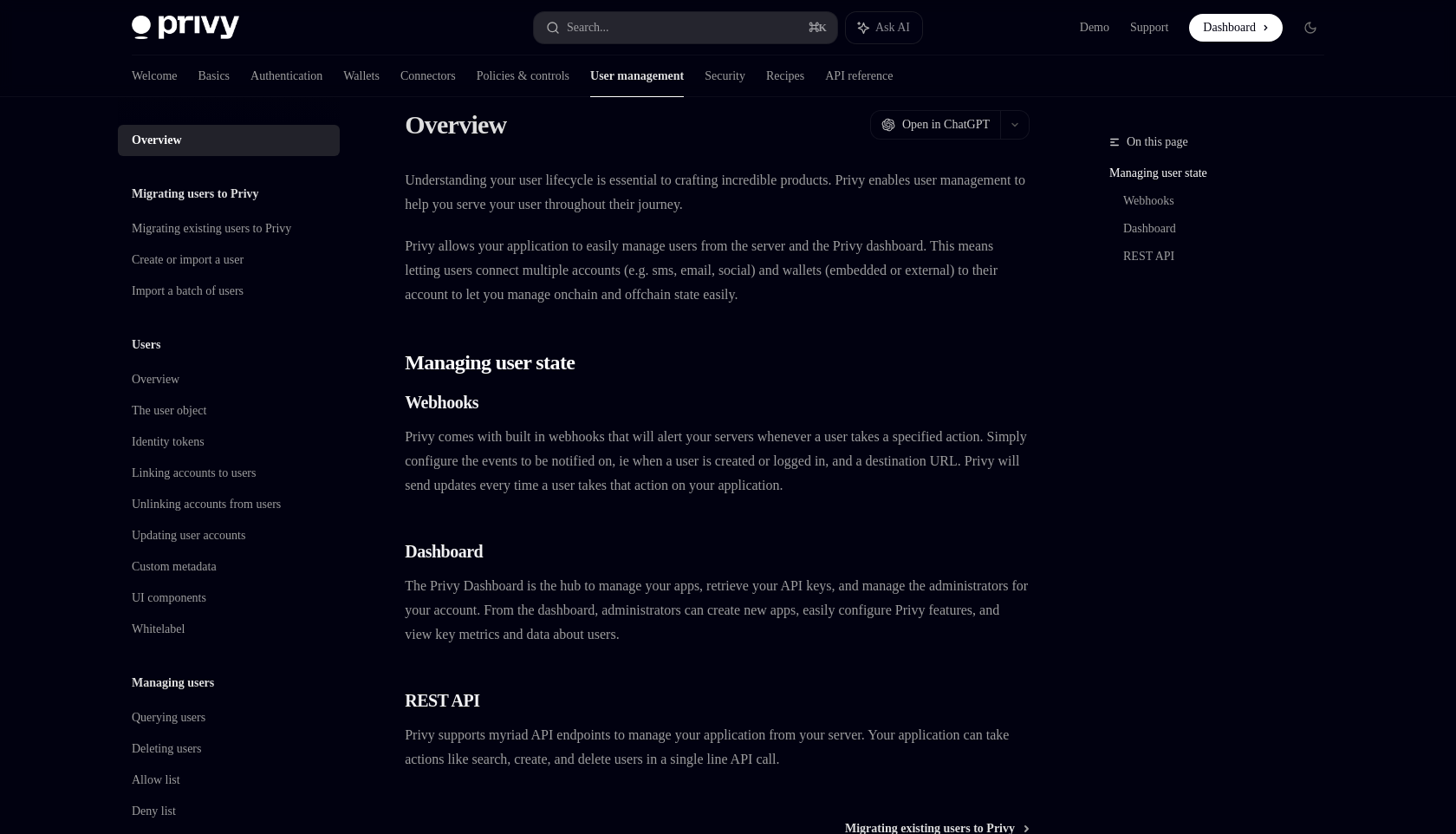 scroll, scrollTop: 0, scrollLeft: 0, axis: both 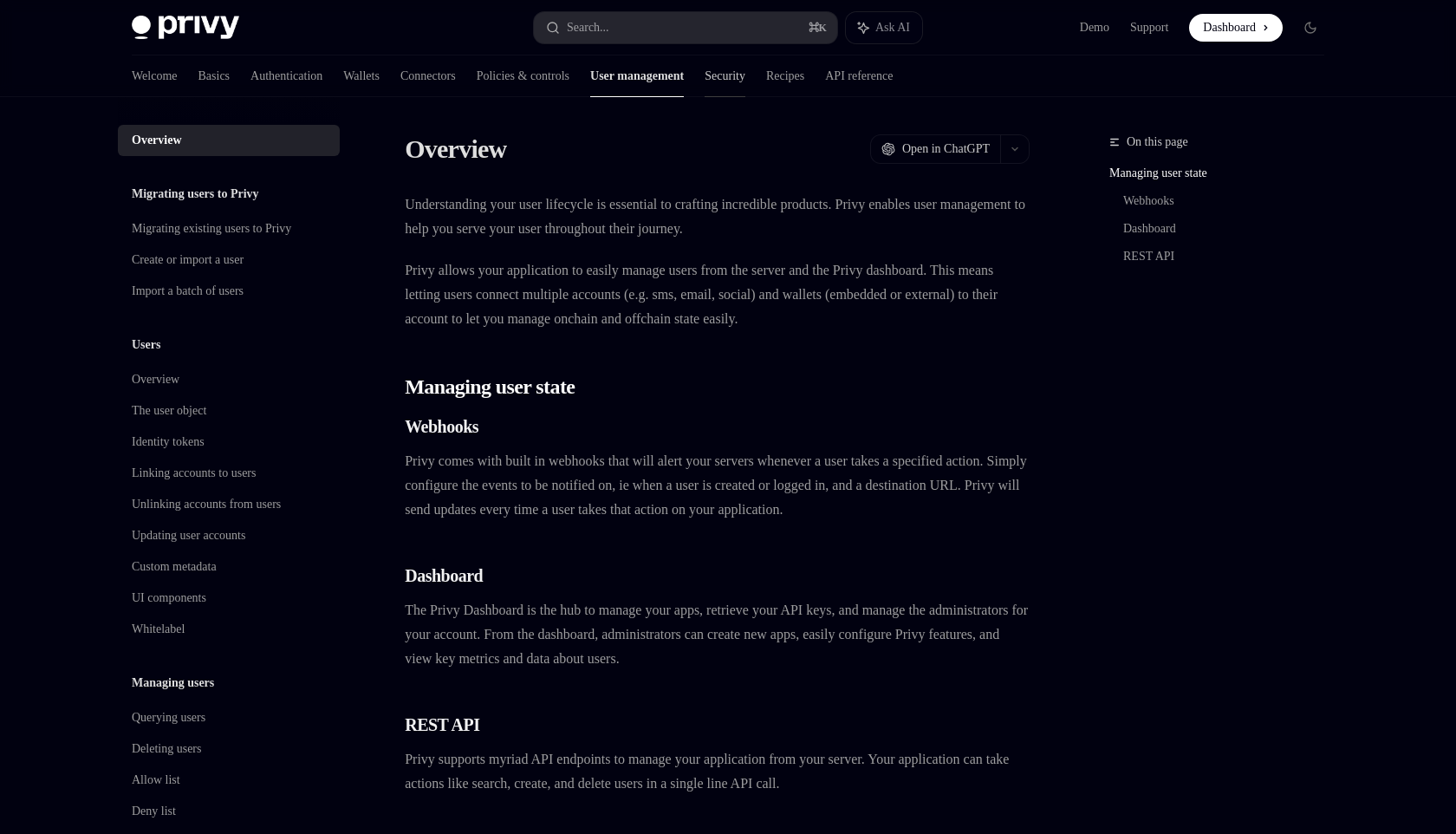 click on "Security" at bounding box center (725, 76) 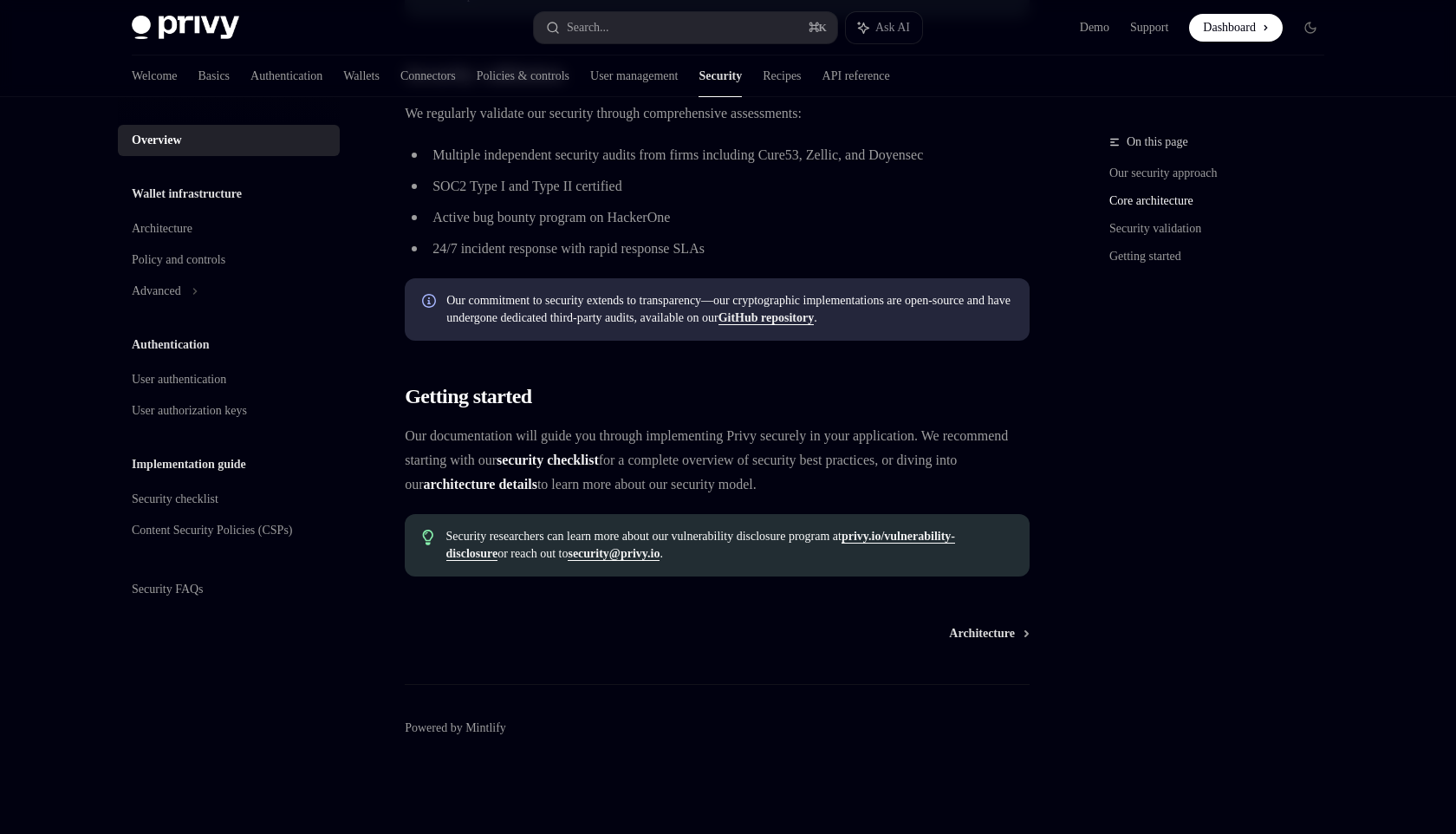 scroll, scrollTop: 0, scrollLeft: 0, axis: both 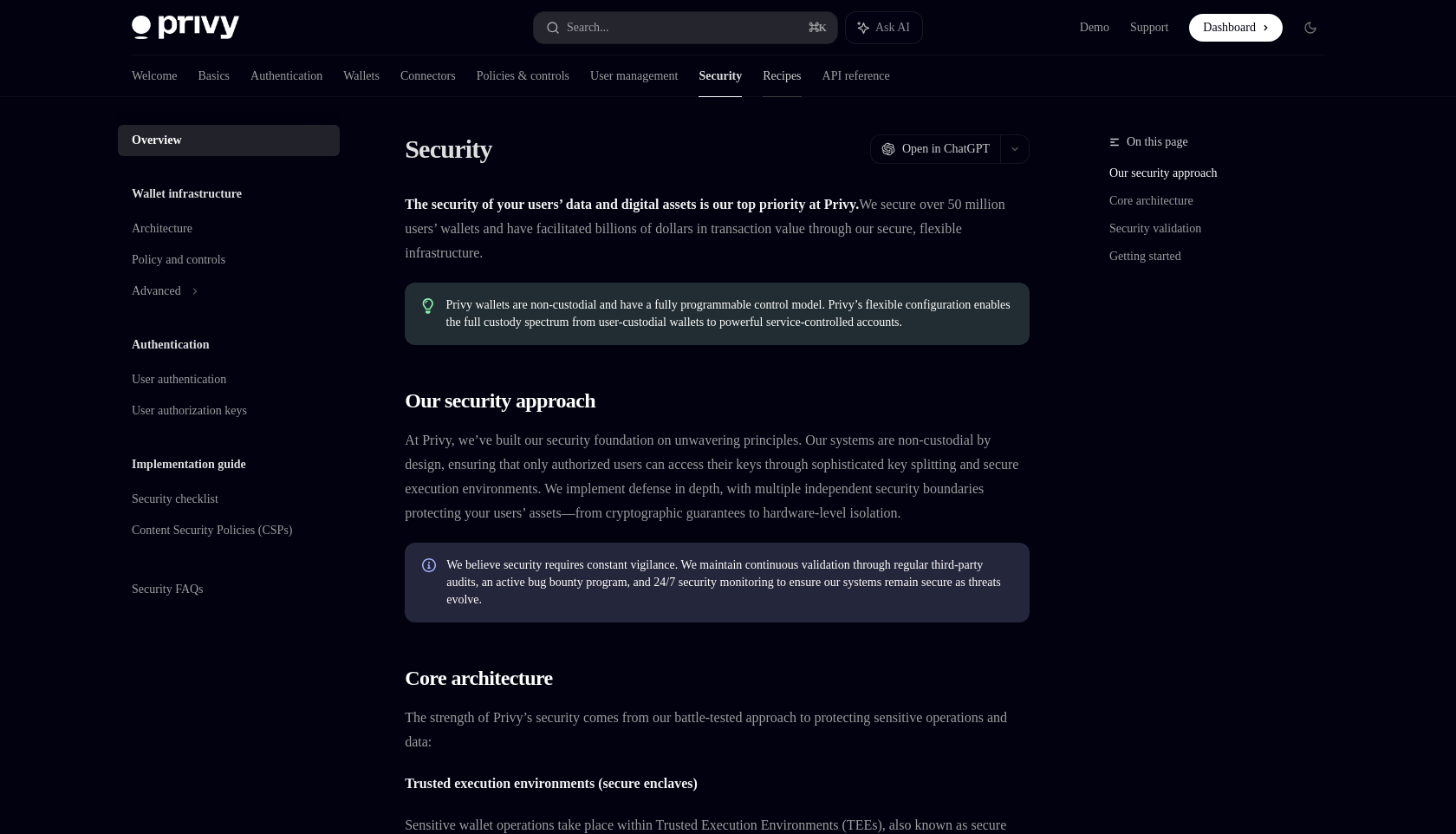 click on "Recipes" at bounding box center (782, 76) 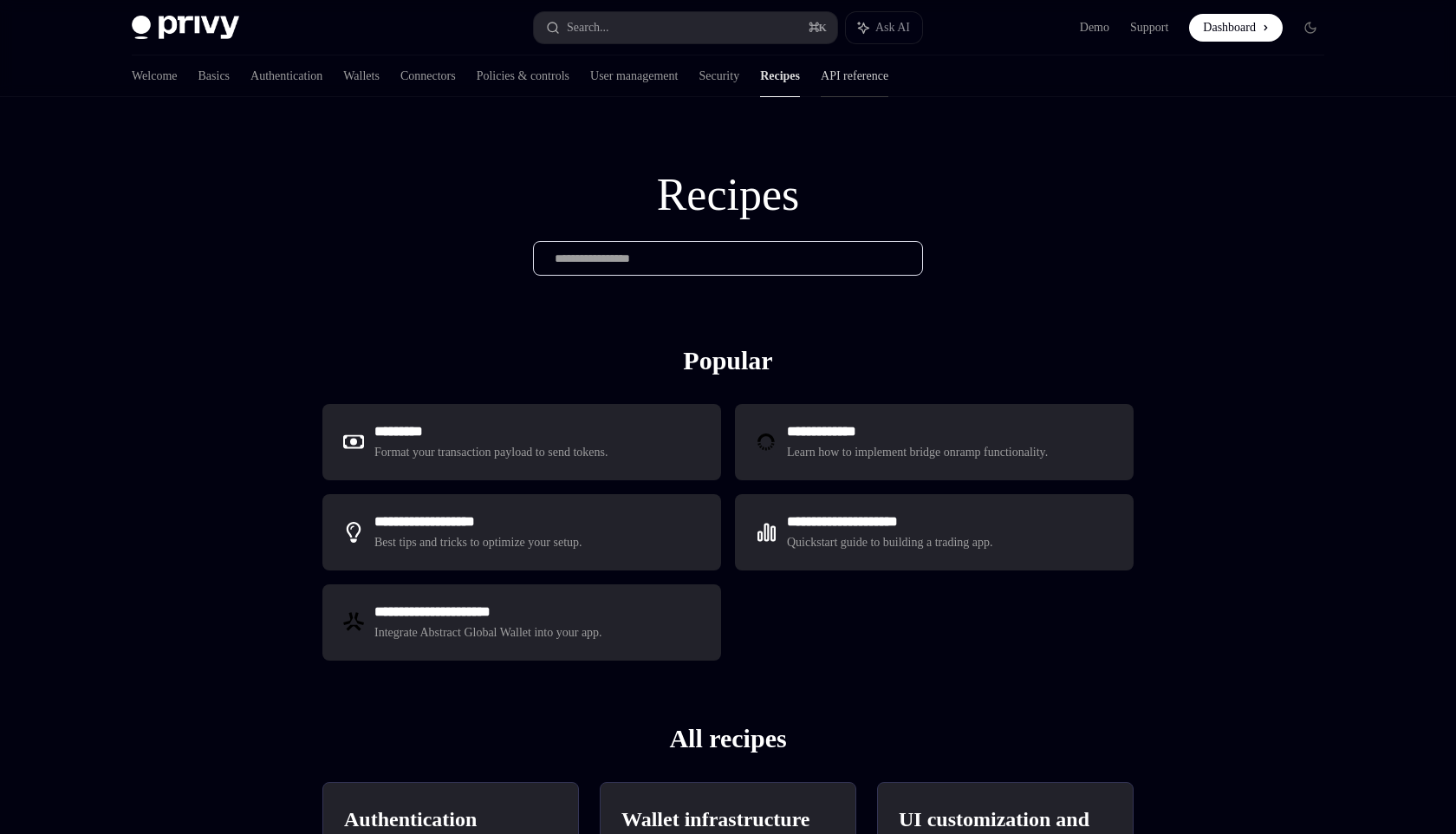 click on "API reference" at bounding box center (855, 76) 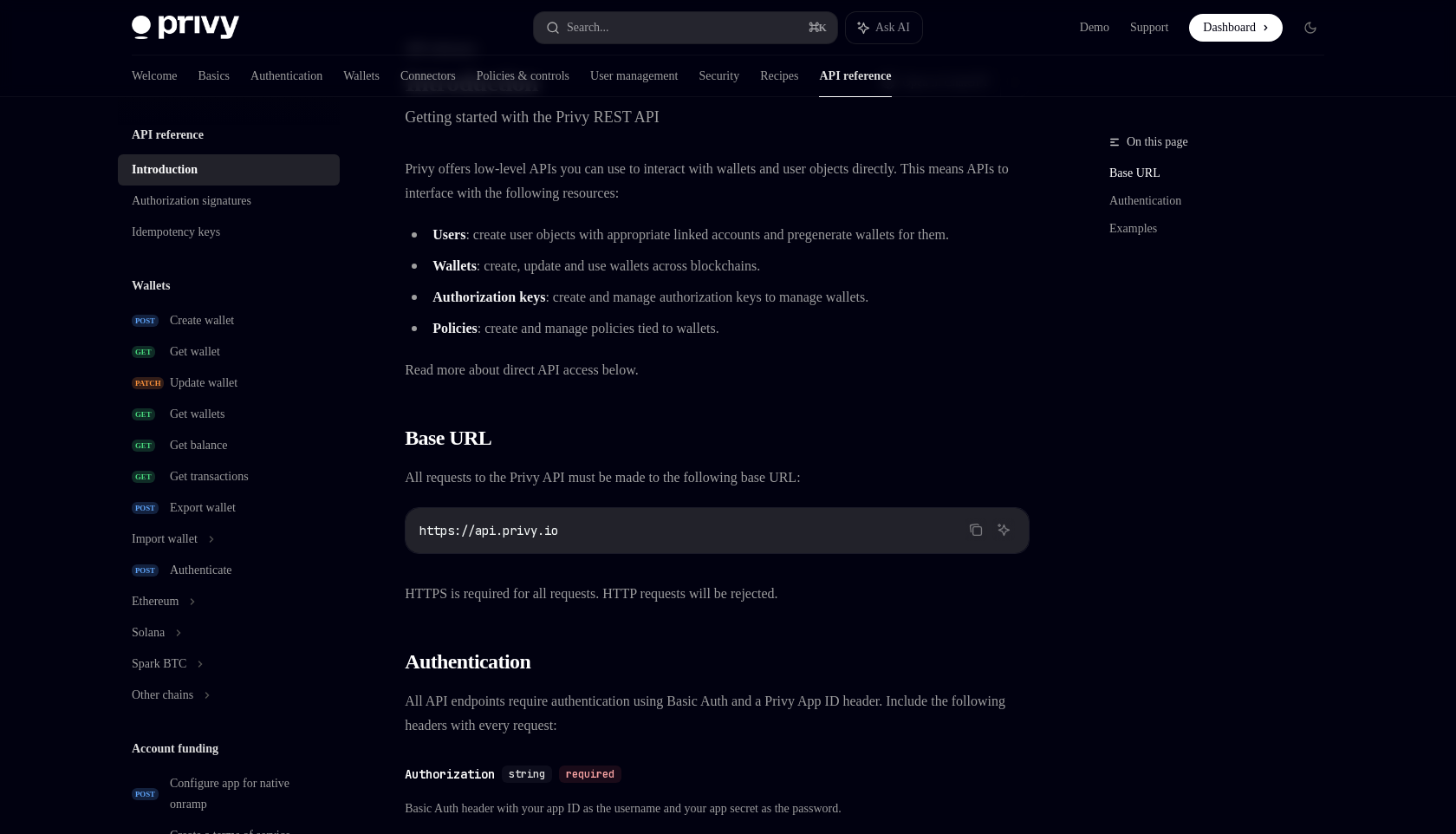 scroll, scrollTop: 0, scrollLeft: 0, axis: both 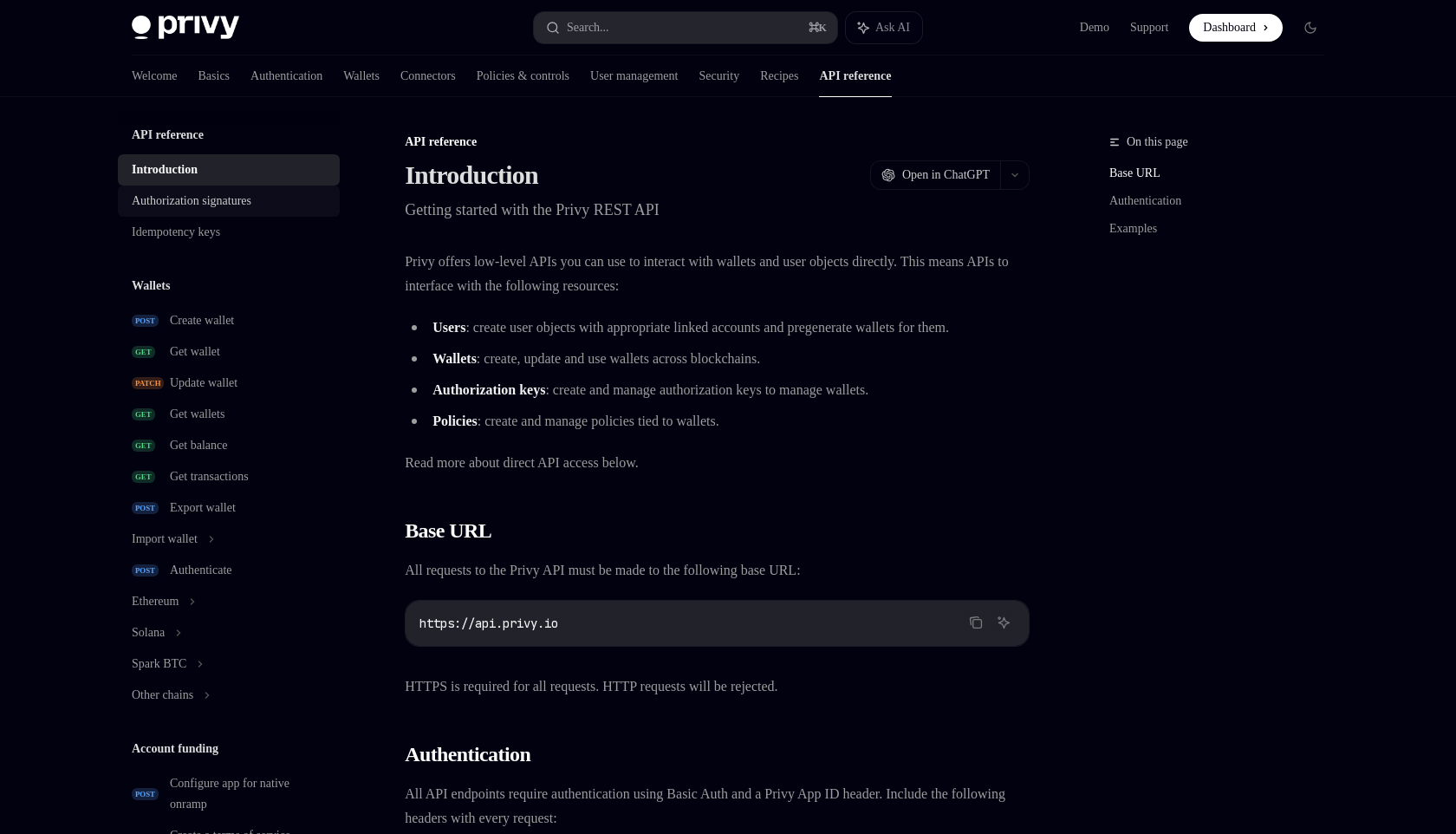 click on "Authorization signatures" at bounding box center [192, 201] 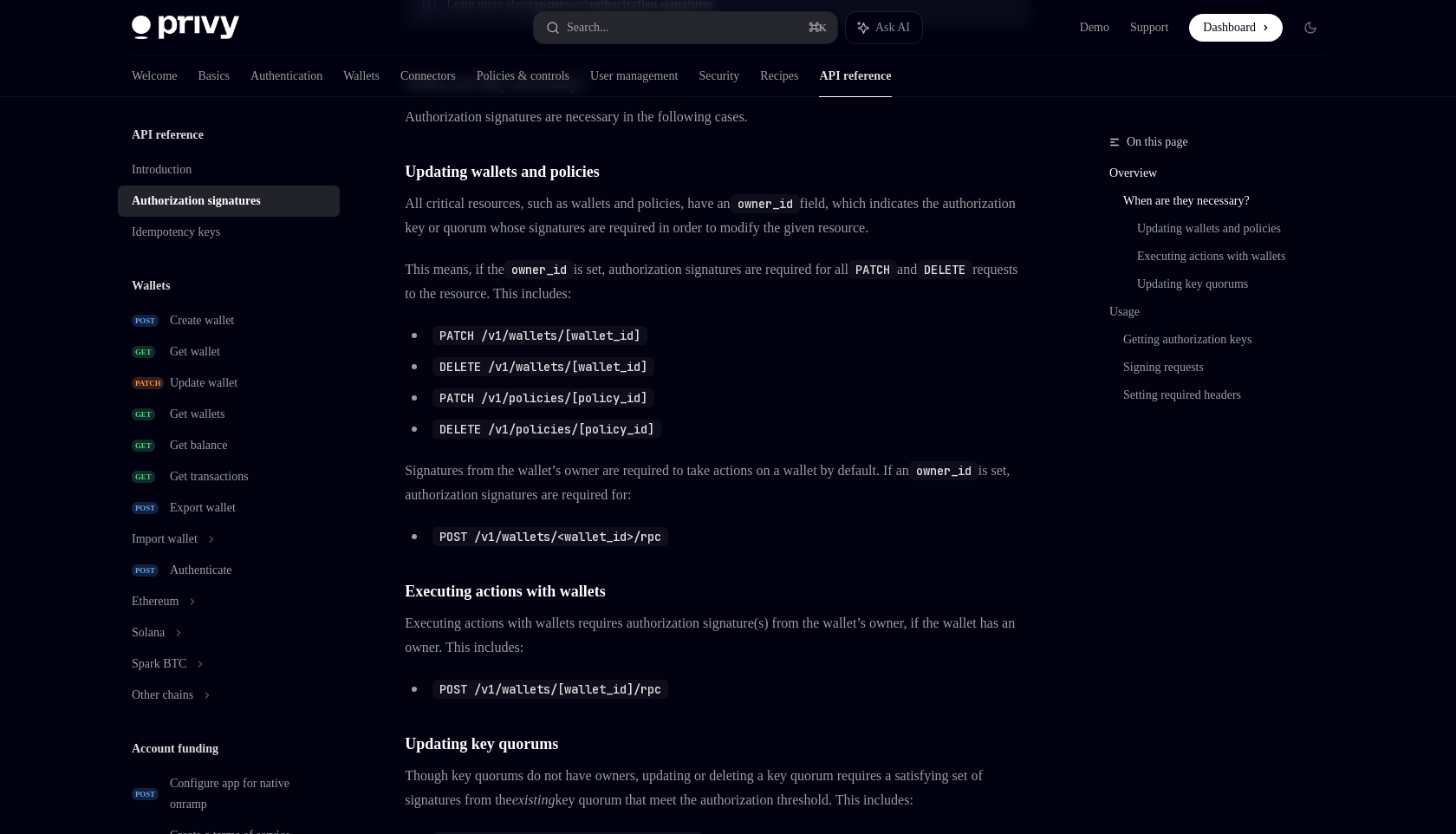 scroll, scrollTop: 571, scrollLeft: 0, axis: vertical 